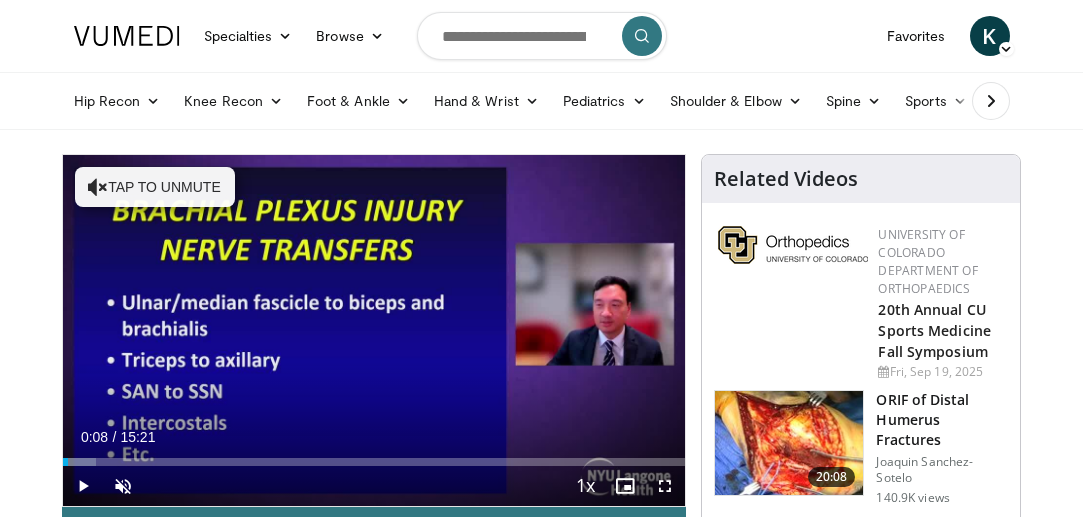 scroll, scrollTop: 0, scrollLeft: 0, axis: both 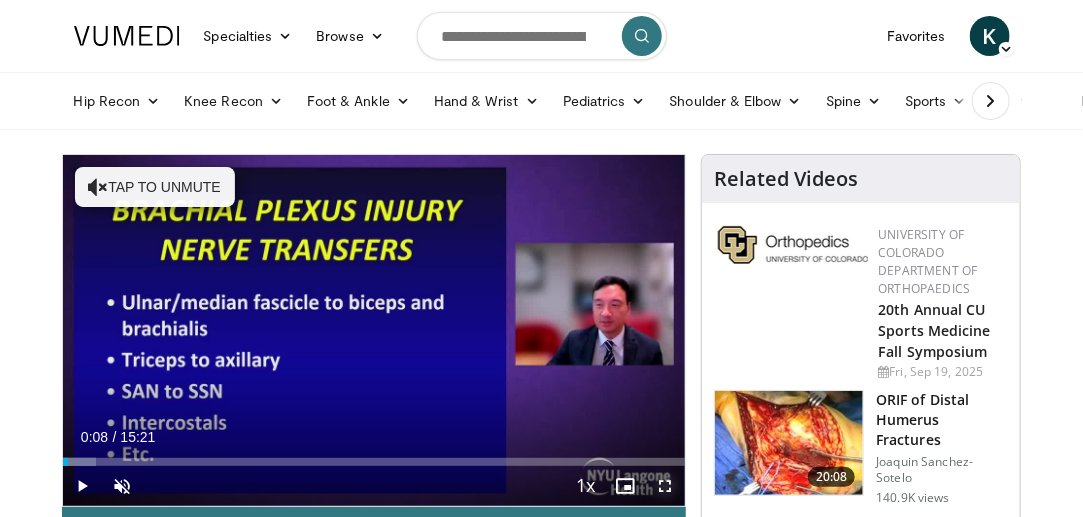 click at bounding box center [665, 486] 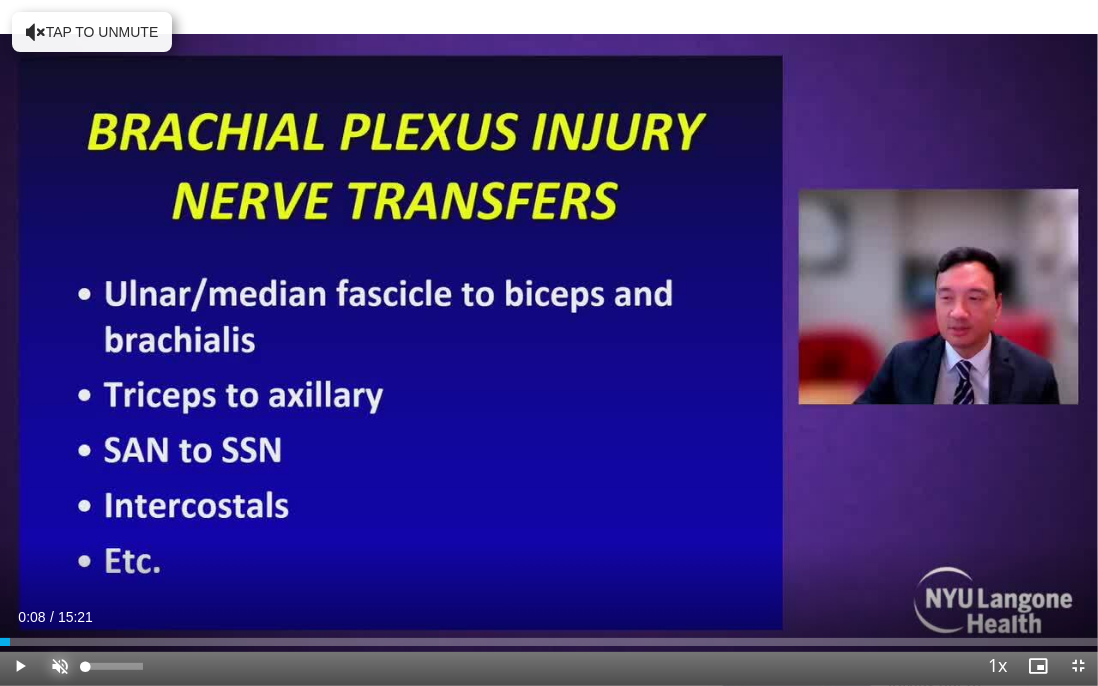 click at bounding box center [60, 666] 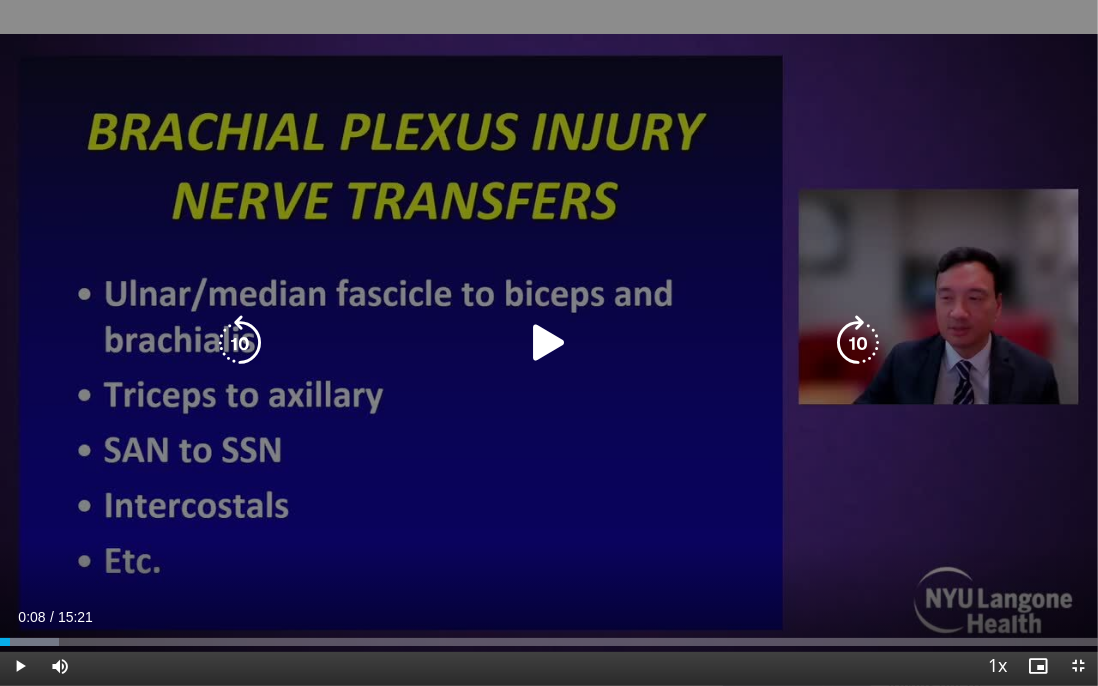 click at bounding box center (549, 343) 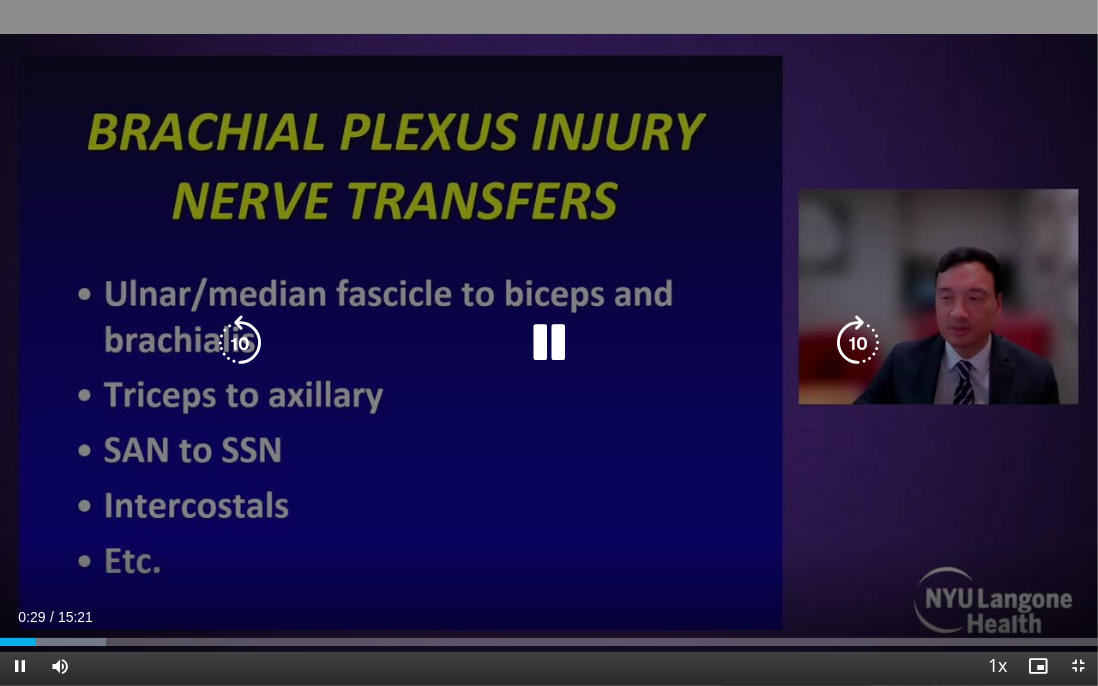 click on "10 seconds
Tap to unmute" at bounding box center (549, 343) 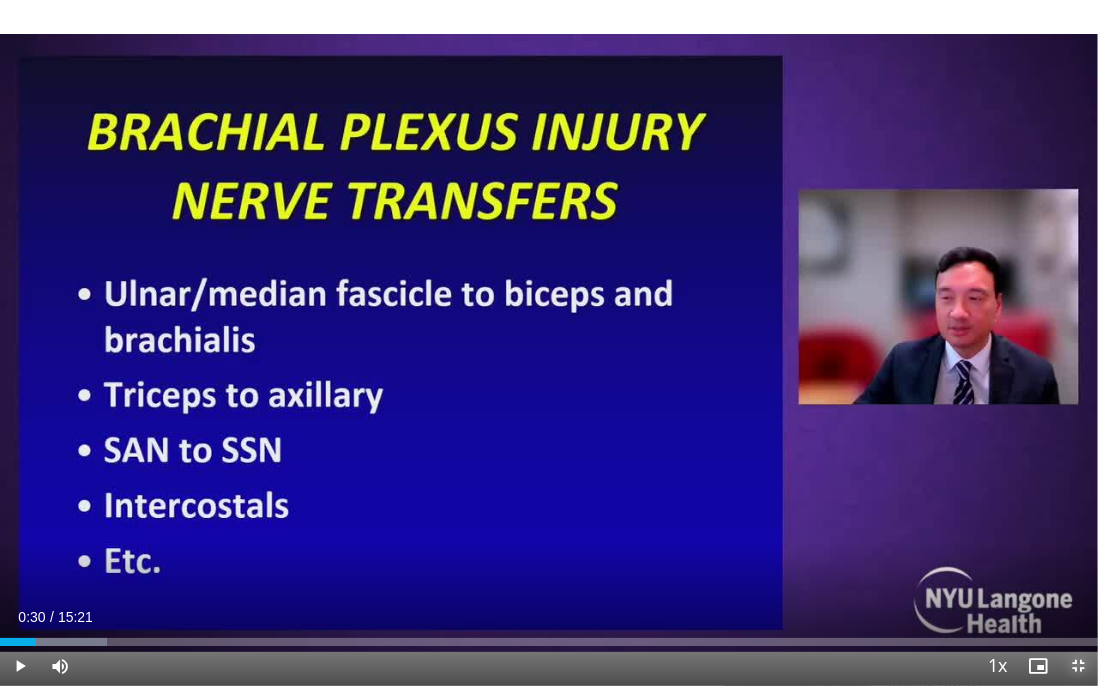 click at bounding box center (1078, 666) 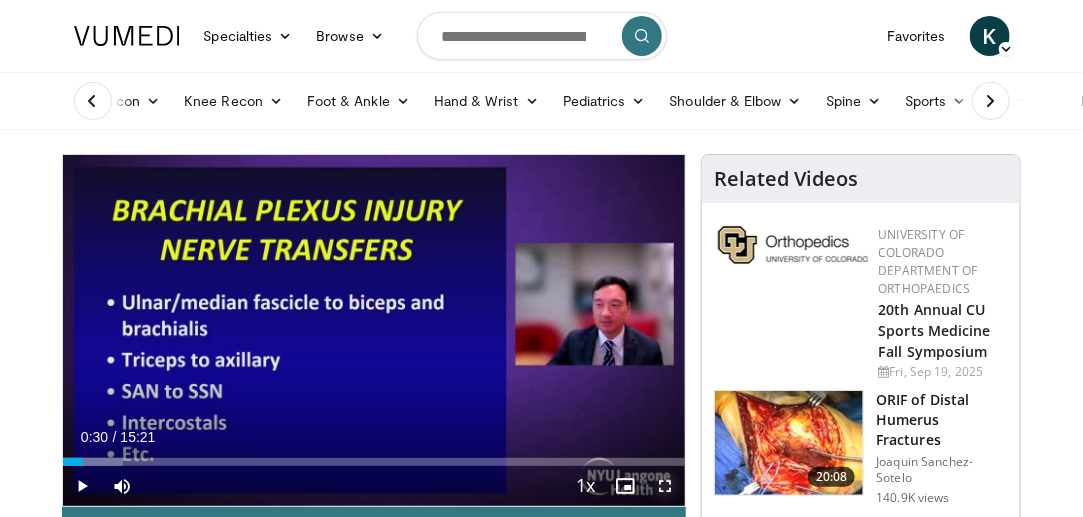 click at bounding box center (665, 486) 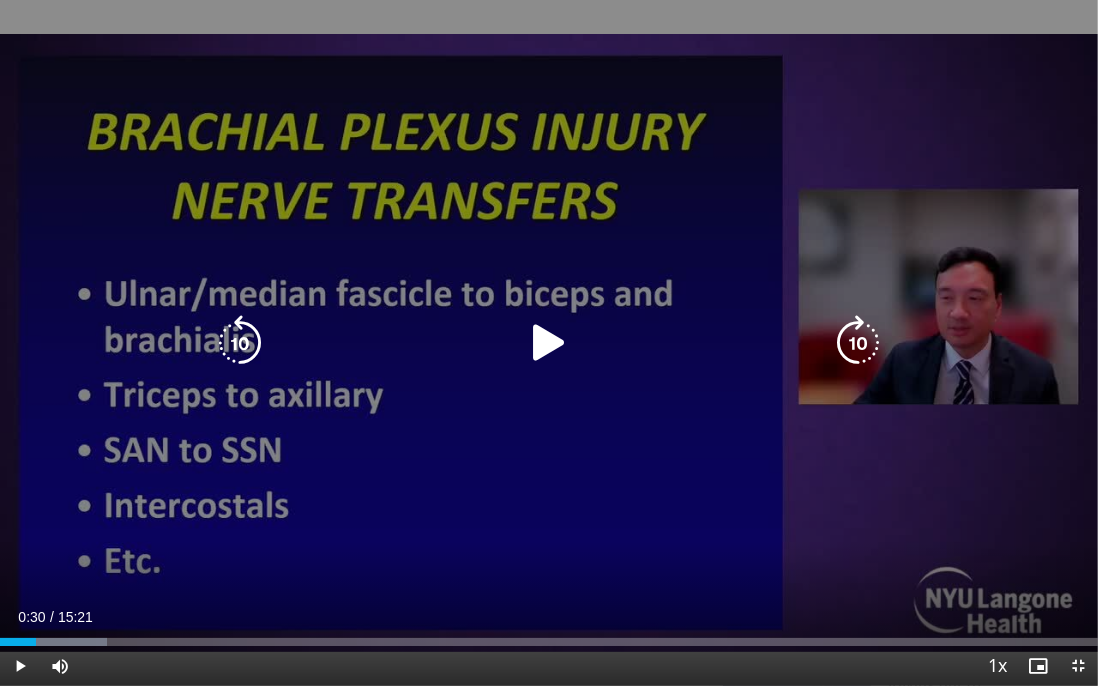 click at bounding box center (549, 343) 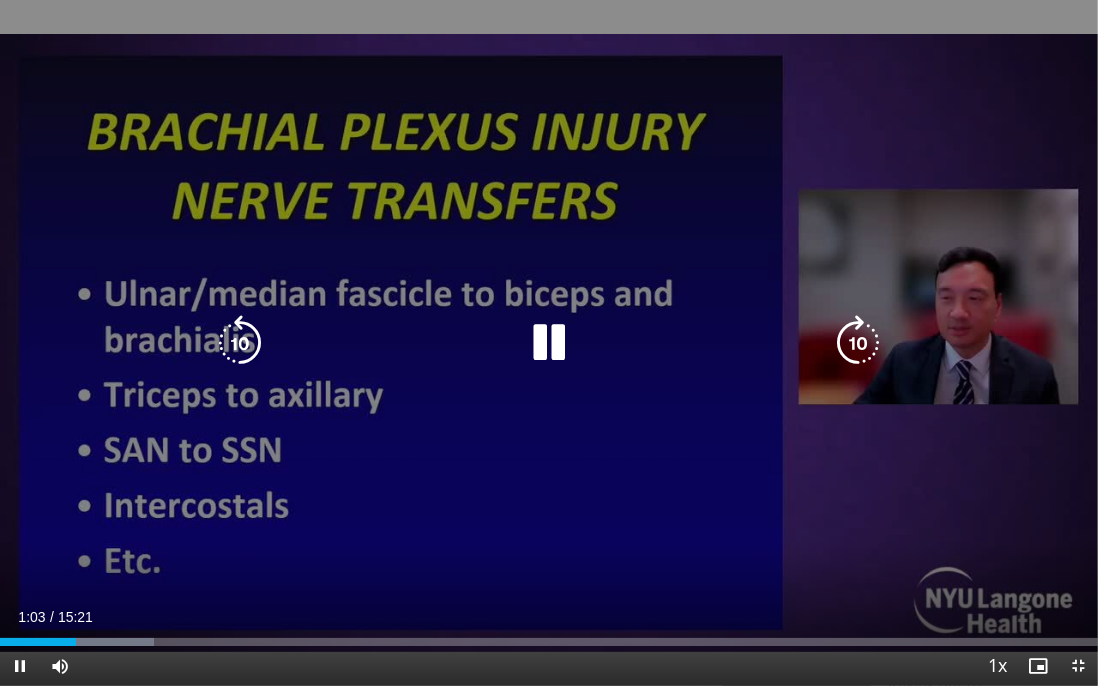 click at bounding box center [549, 343] 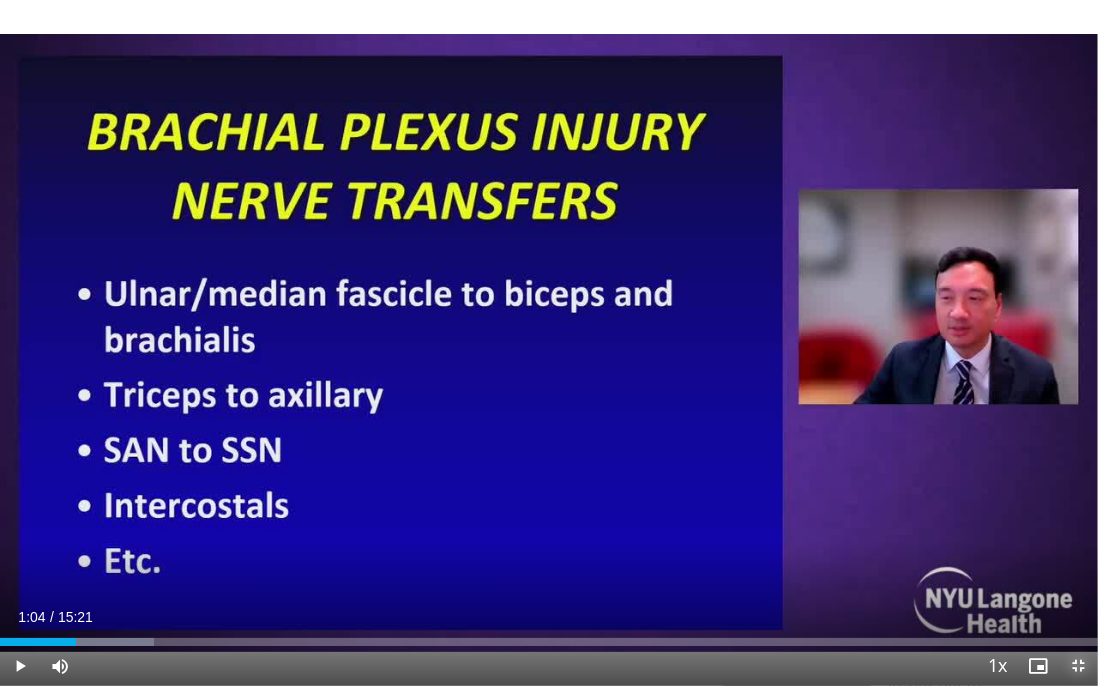 click at bounding box center [1078, 666] 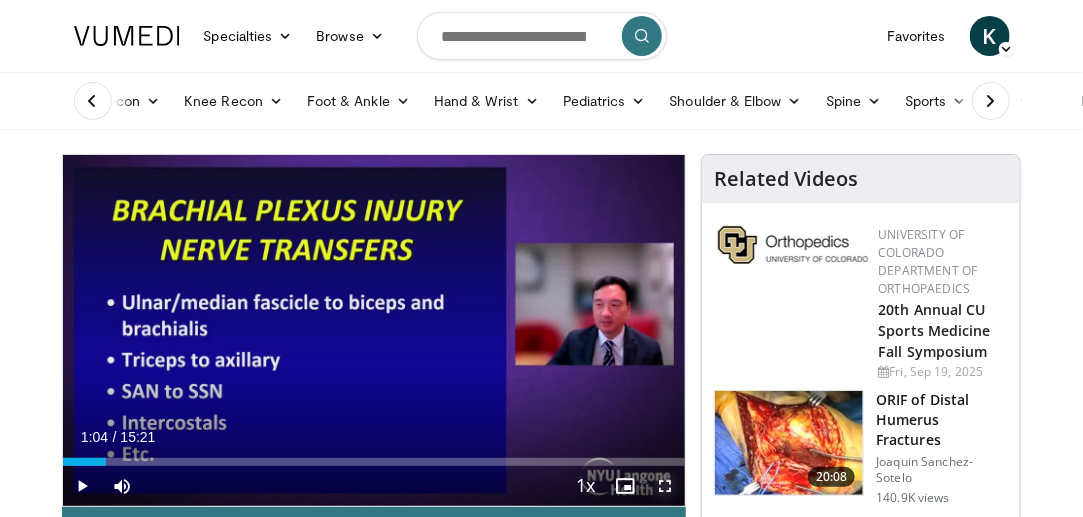 click at bounding box center (665, 486) 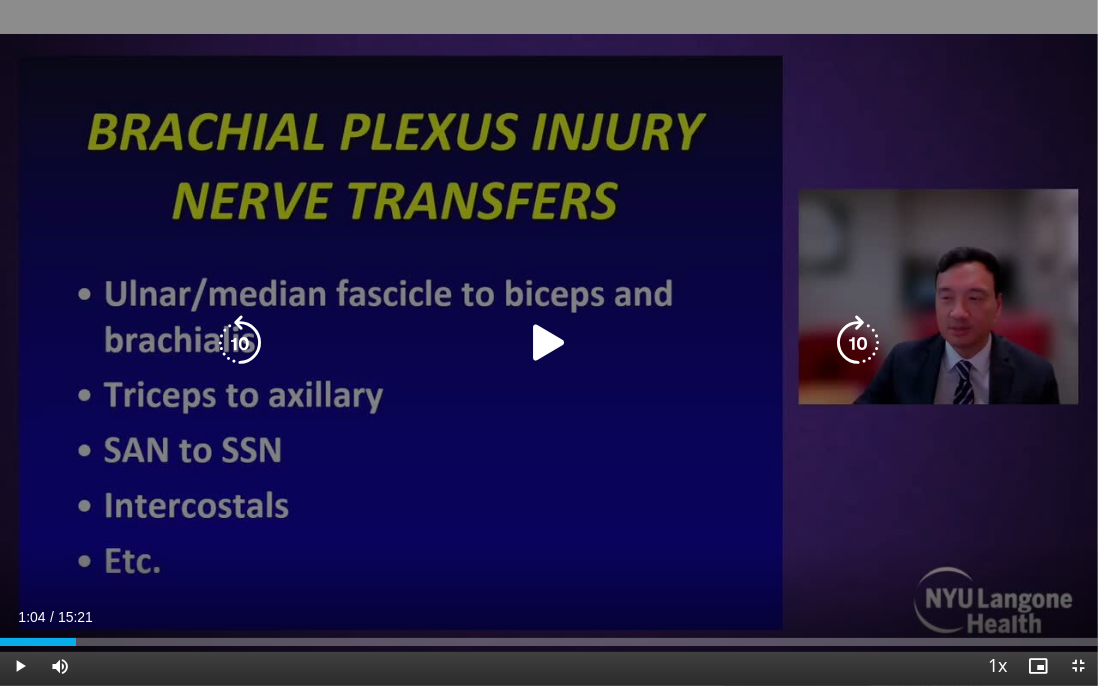 click at bounding box center (549, 343) 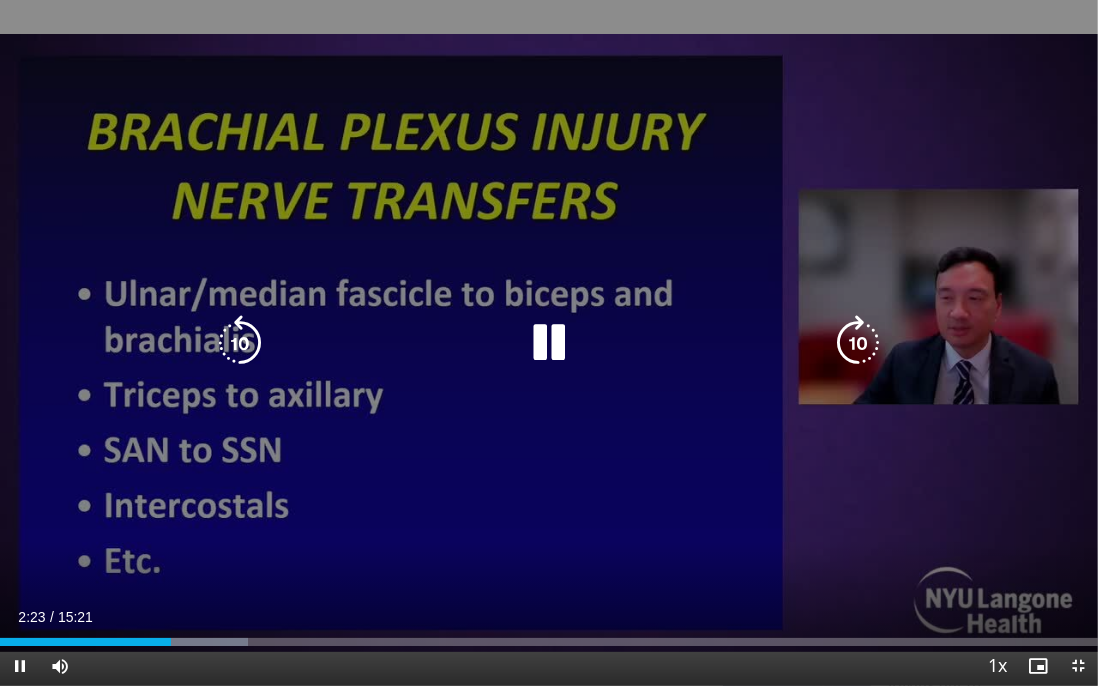 click on "10 seconds
Tap to unmute" at bounding box center [549, 343] 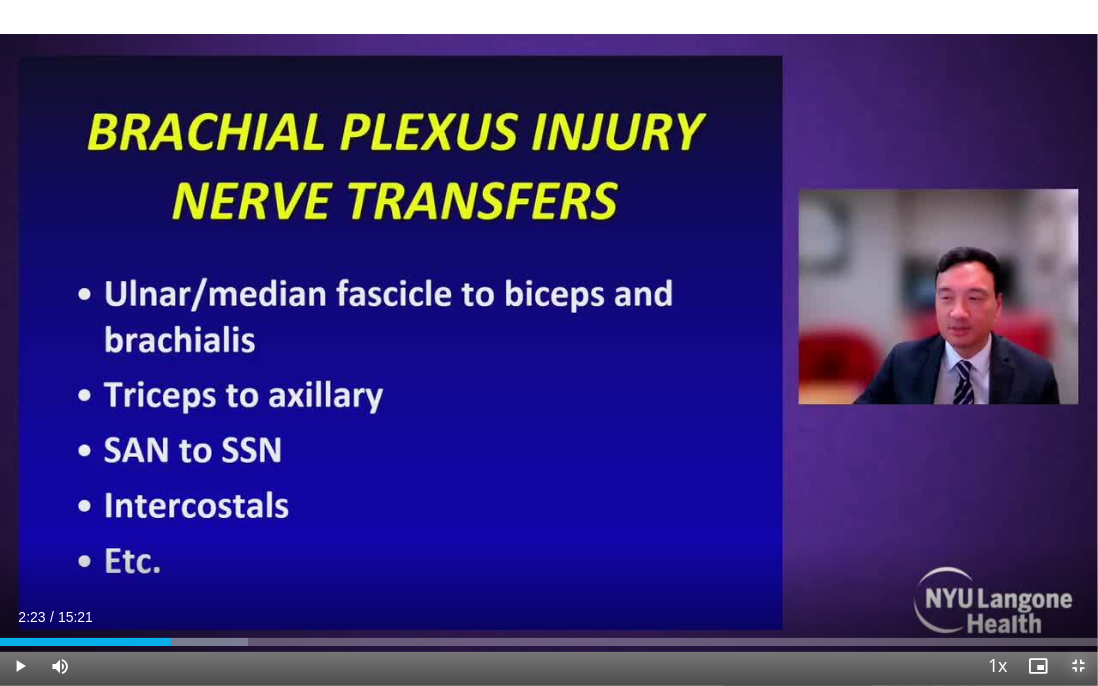 click at bounding box center [1078, 666] 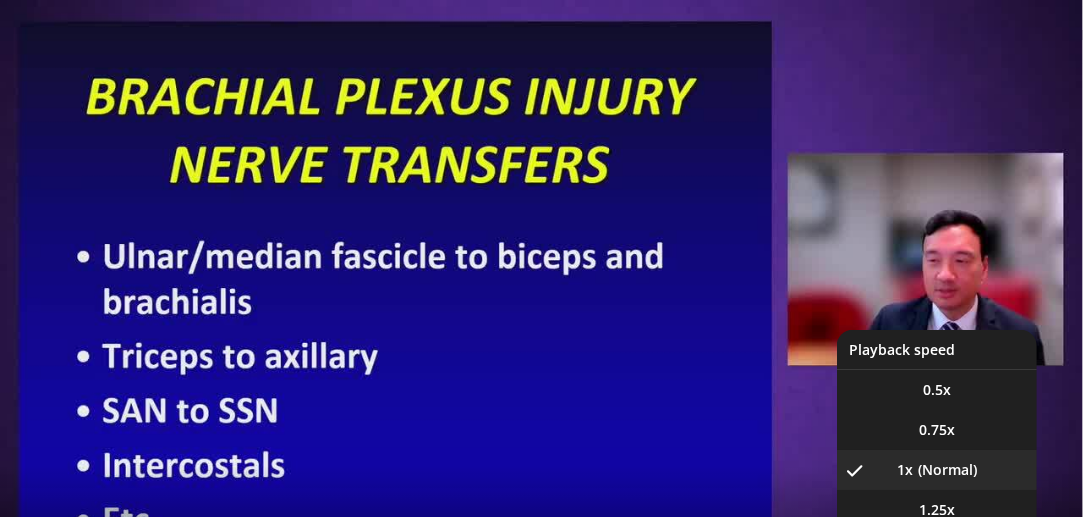 scroll, scrollTop: 26, scrollLeft: 0, axis: vertical 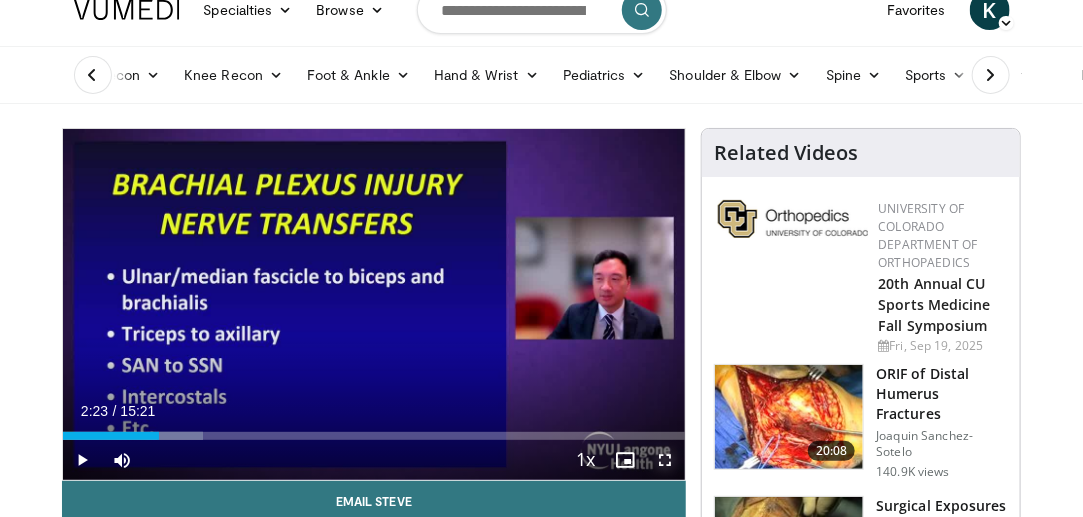 click at bounding box center [665, 460] 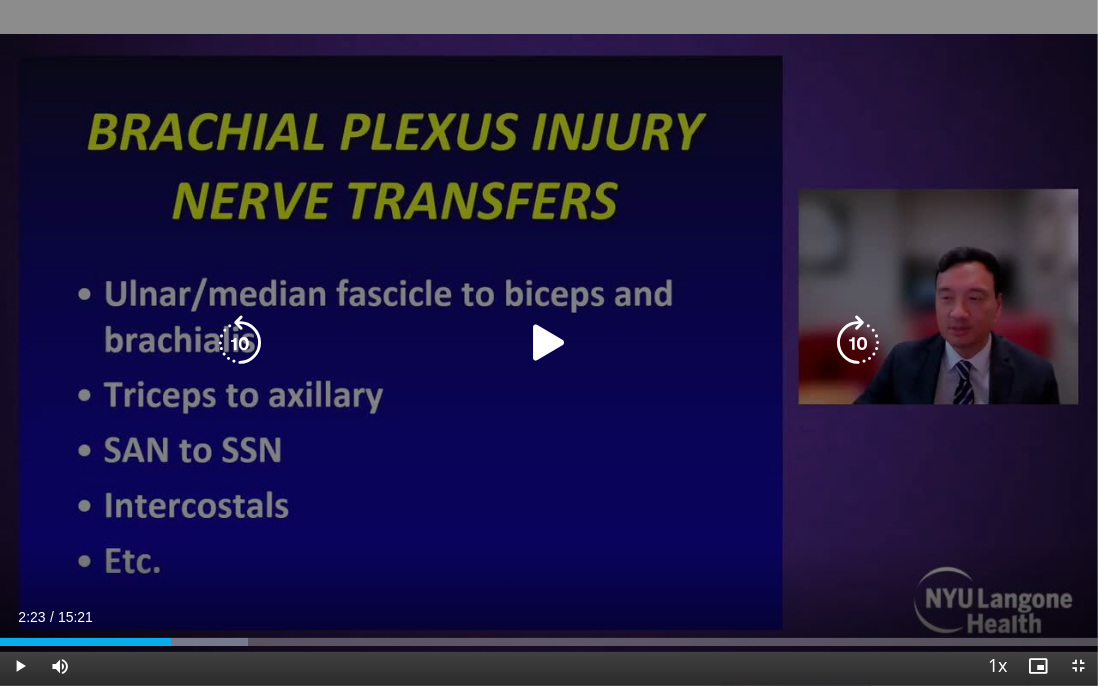 click at bounding box center [549, 343] 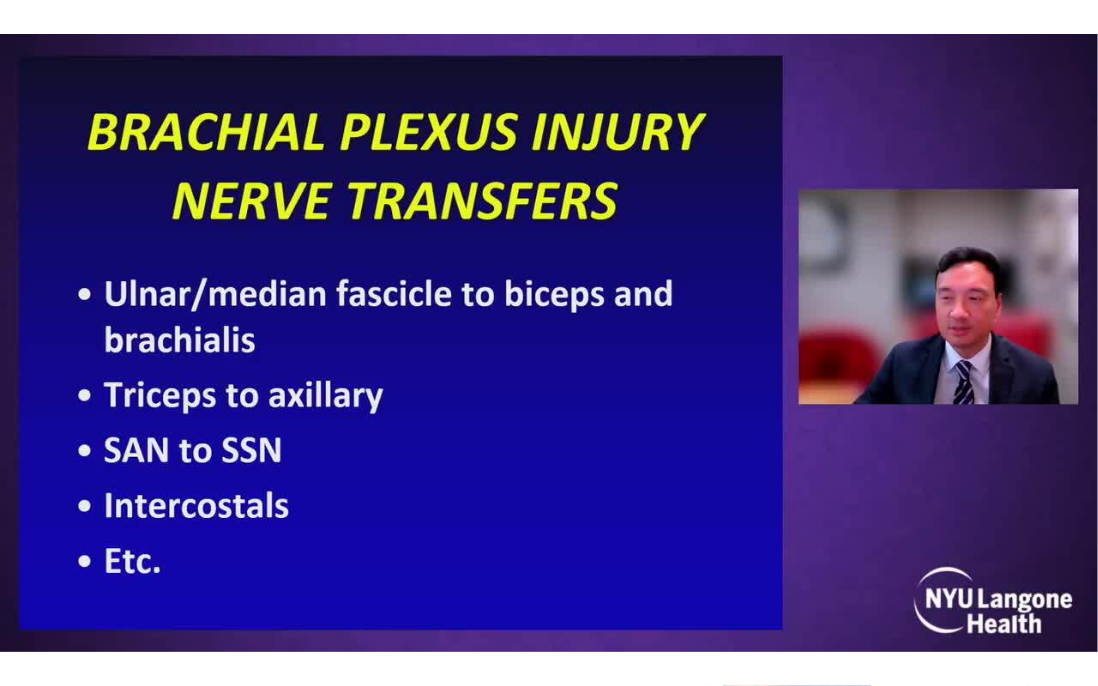 type 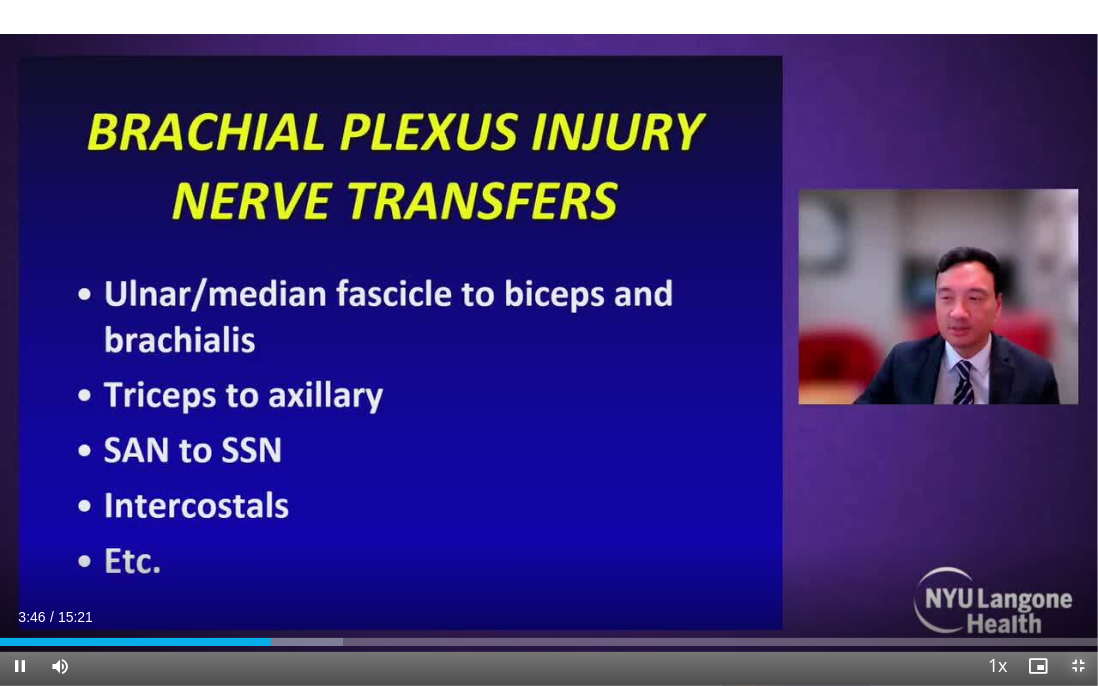 click at bounding box center (1078, 666) 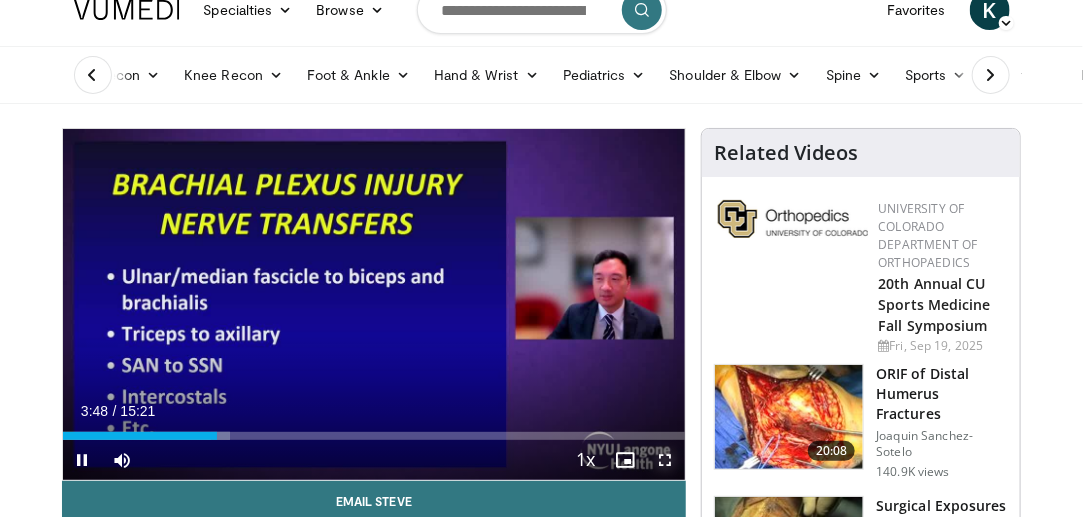 click at bounding box center [665, 460] 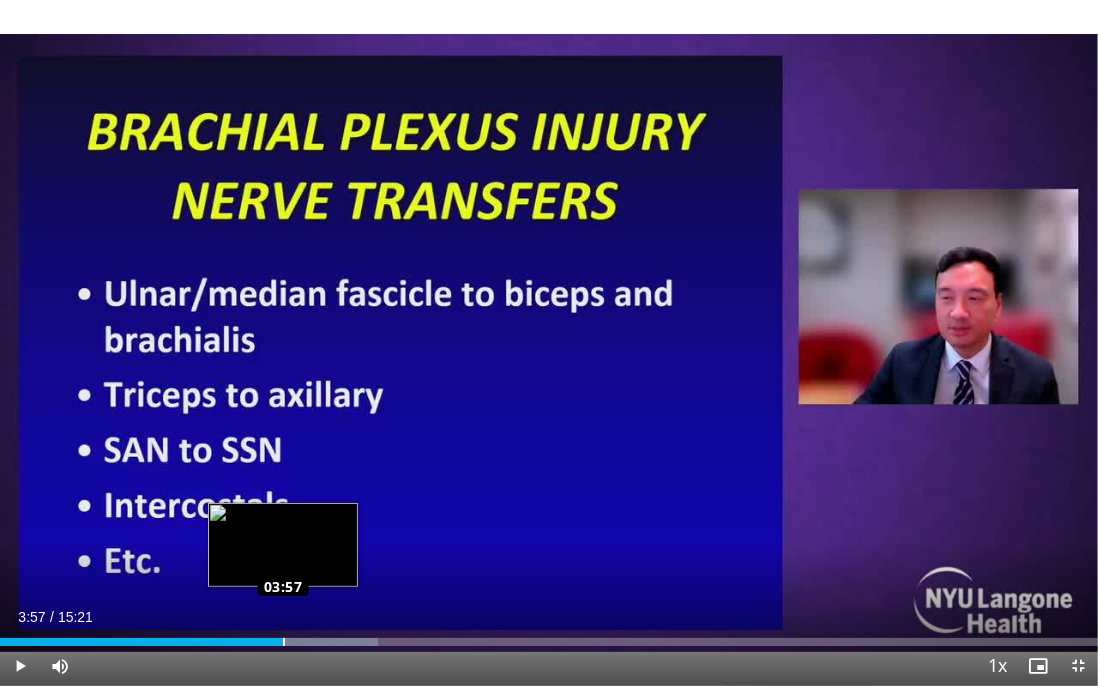 click on "Loaded :  34.46% 03:57 03:57" at bounding box center [549, 642] 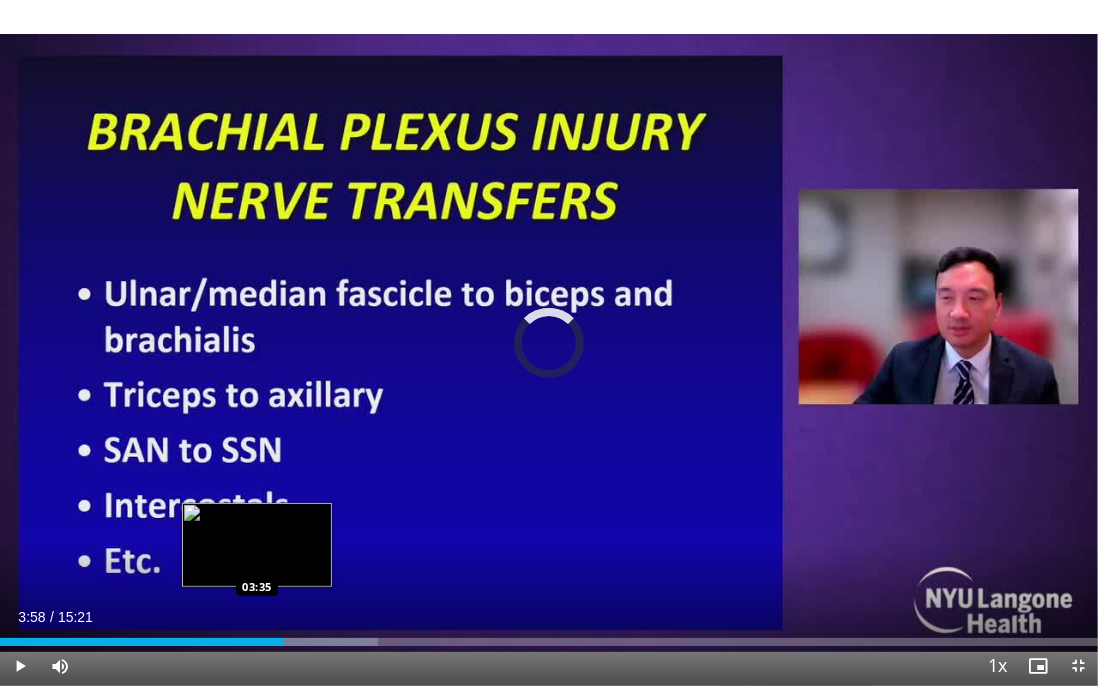 click on "Loaded :  34.46% 03:58 03:35" at bounding box center (549, 636) 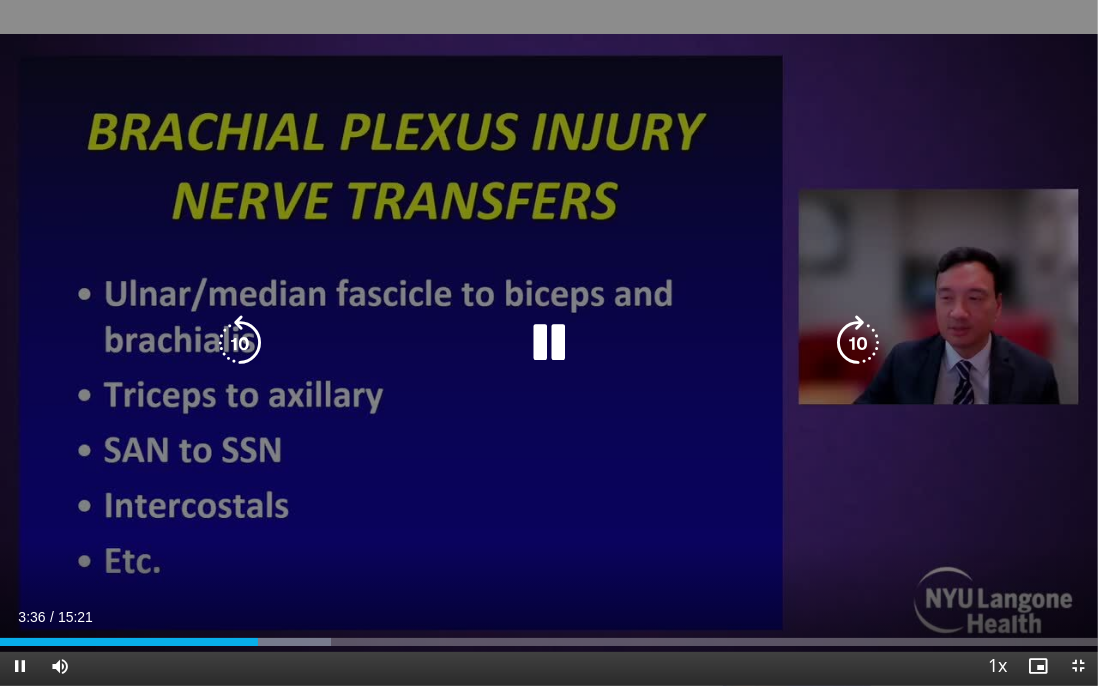 click at bounding box center (858, 343) 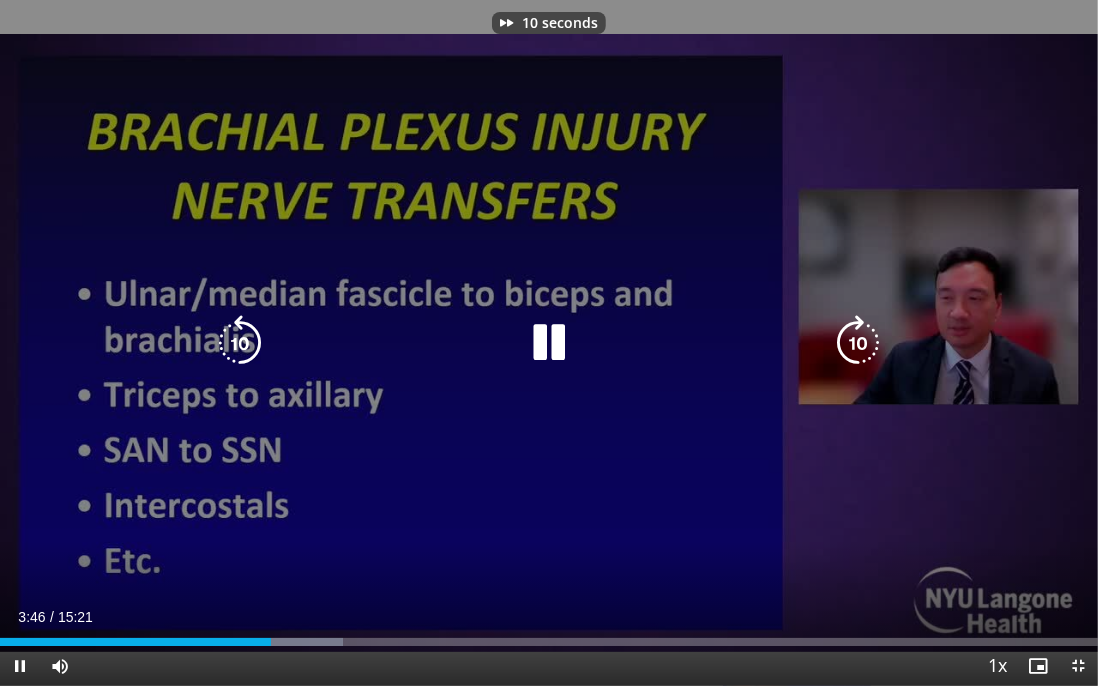 click at bounding box center [858, 343] 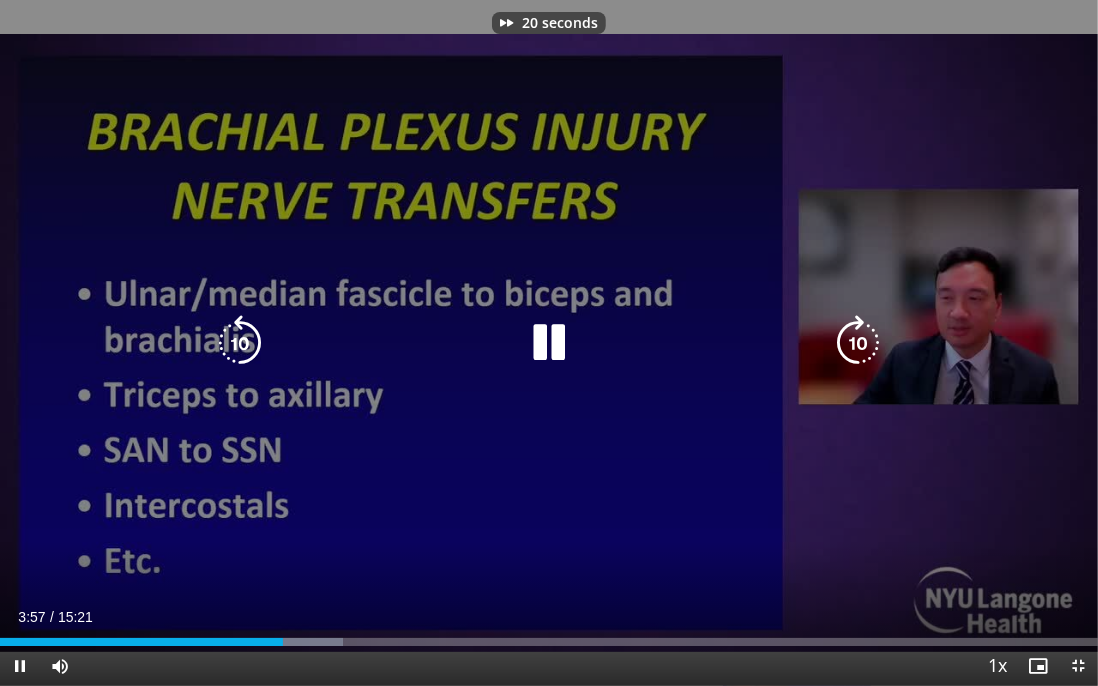 click at bounding box center (858, 343) 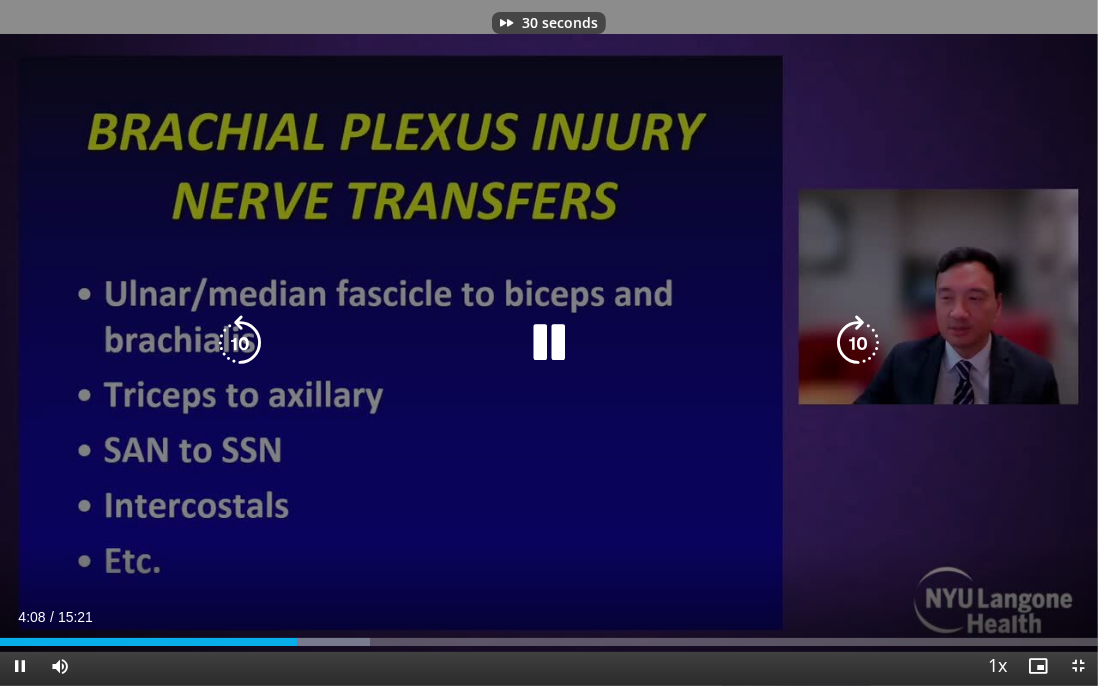click on "30 seconds
Tap to unmute" at bounding box center [549, 343] 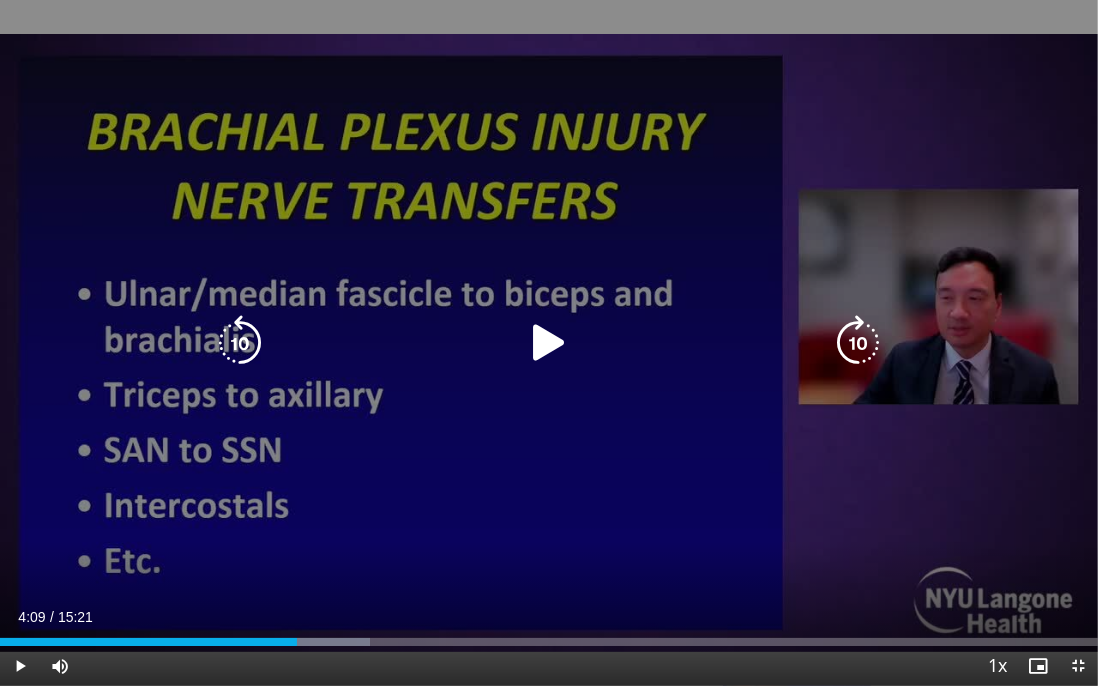 click on "30 seconds
Tap to unmute" at bounding box center [549, 343] 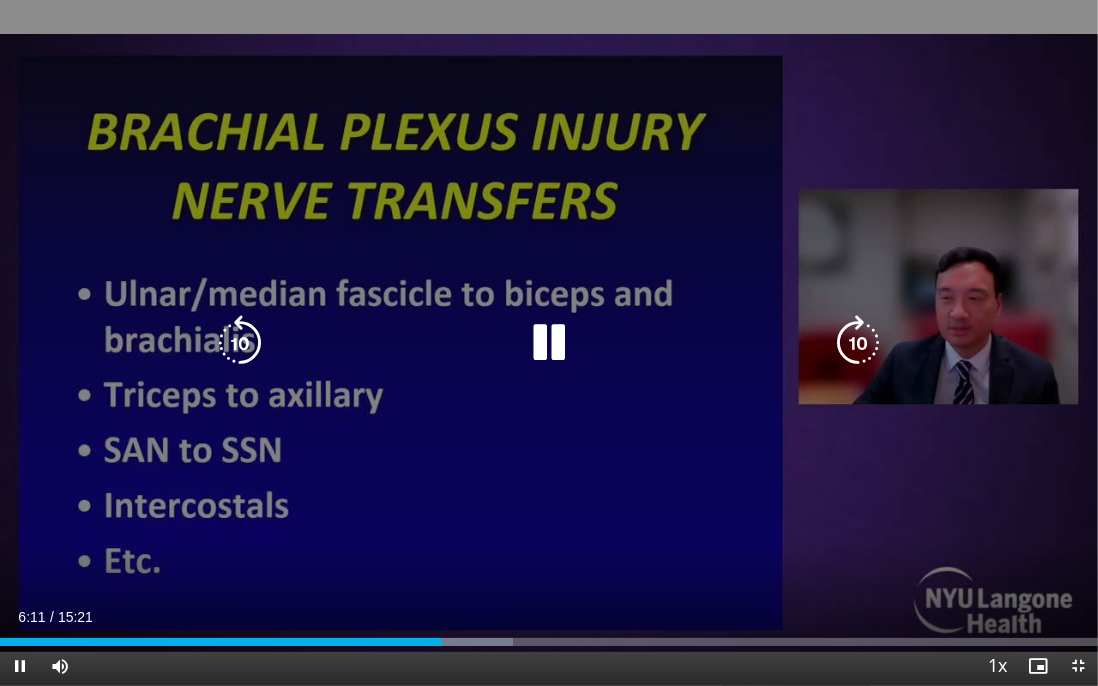click on "30 seconds
Tap to unmute" at bounding box center [549, 343] 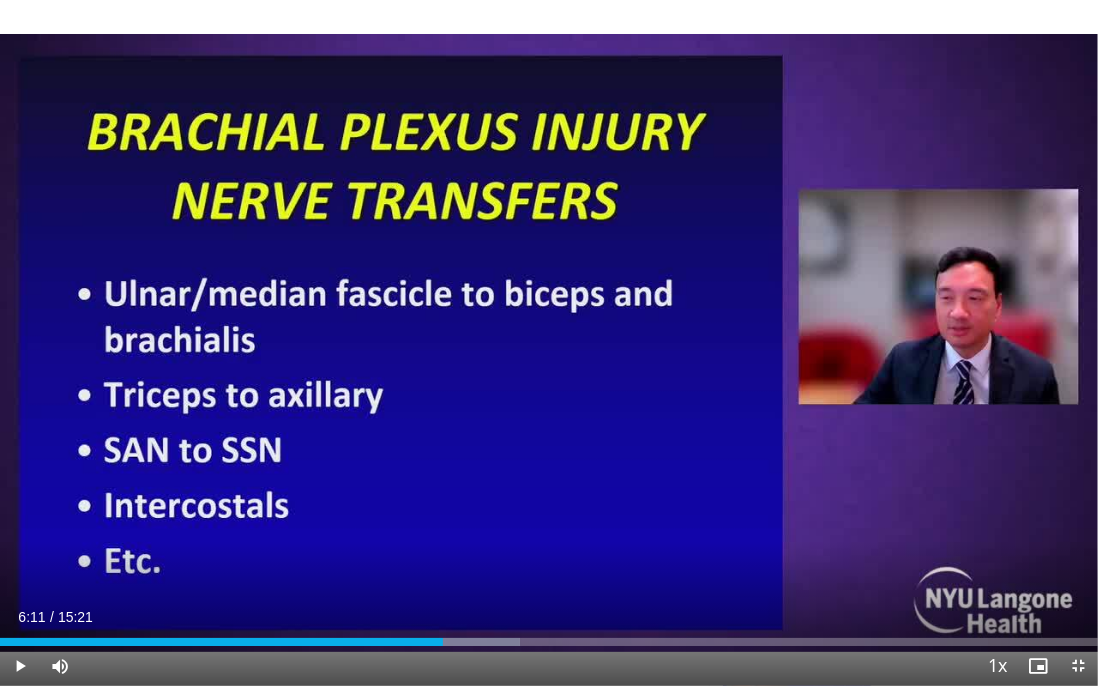 click on "30 seconds
Tap to unmute" at bounding box center (549, 343) 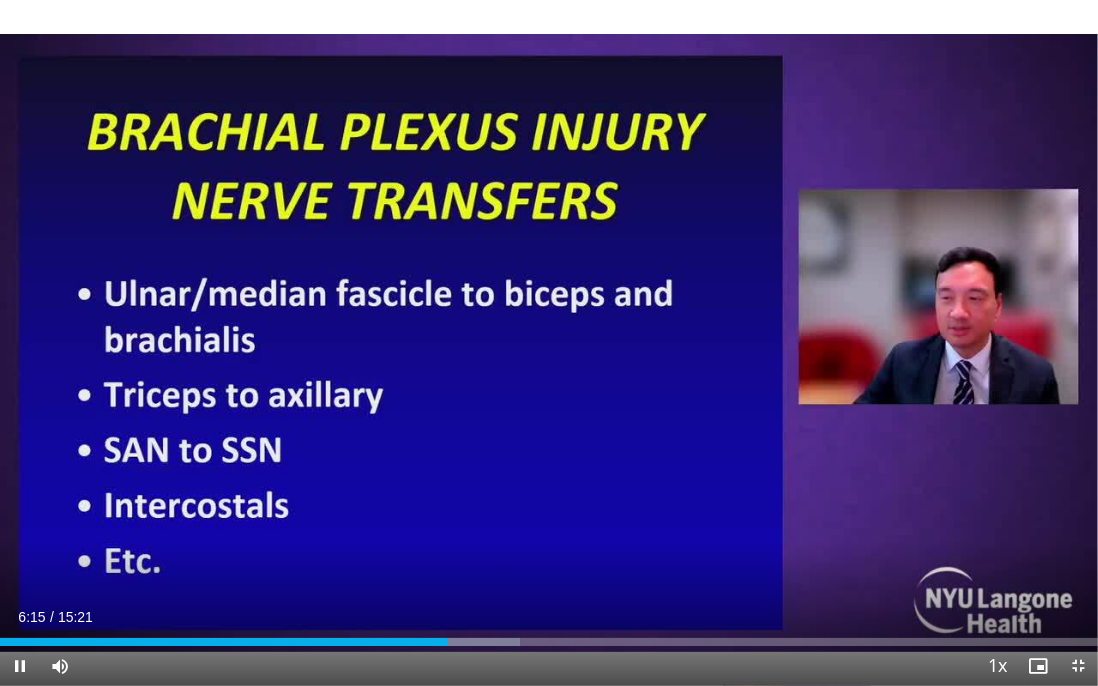 click on "30 seconds
Tap to unmute" at bounding box center (549, 343) 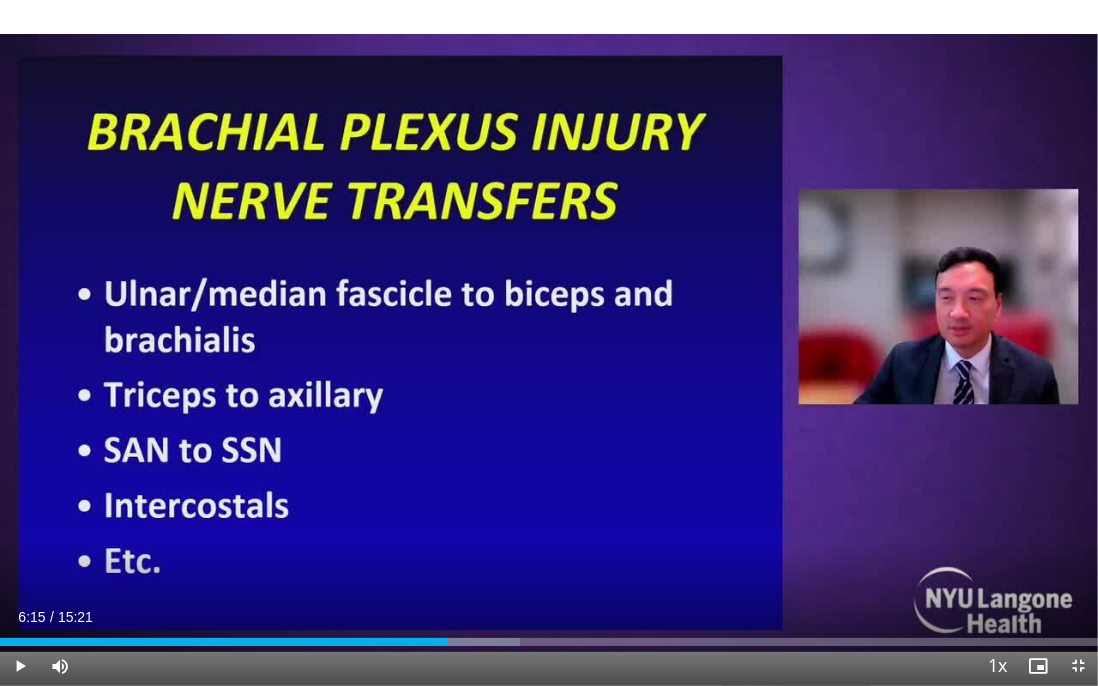 click on "30 seconds
Tap to unmute" at bounding box center (549, 343) 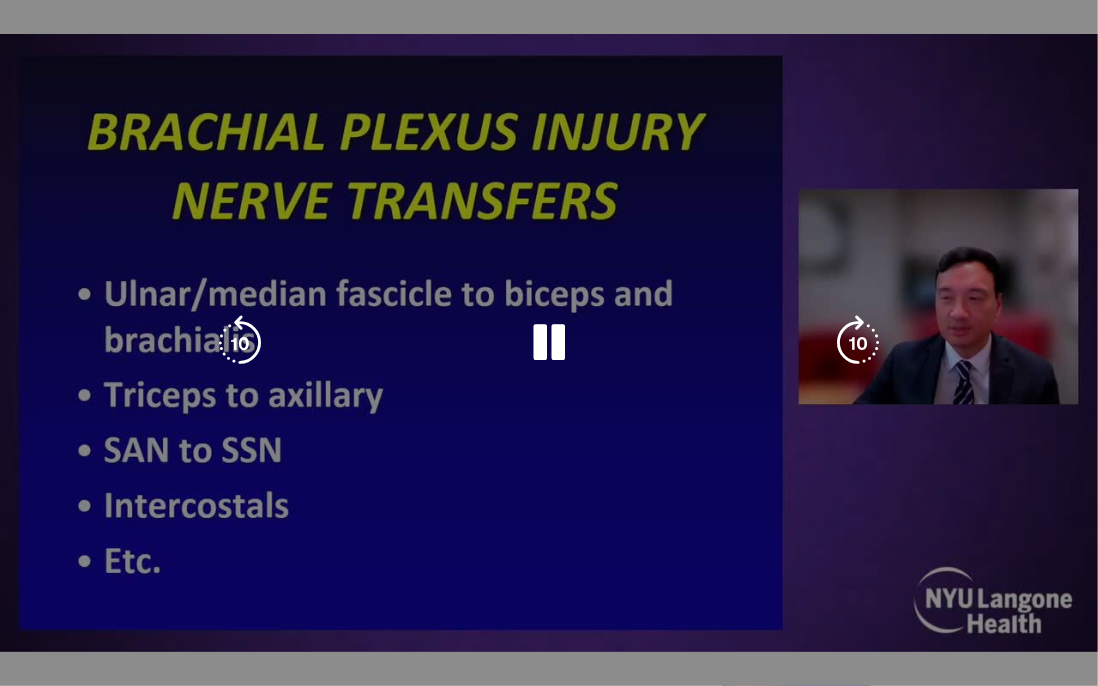 click on "30 seconds
Tap to unmute" at bounding box center (549, 343) 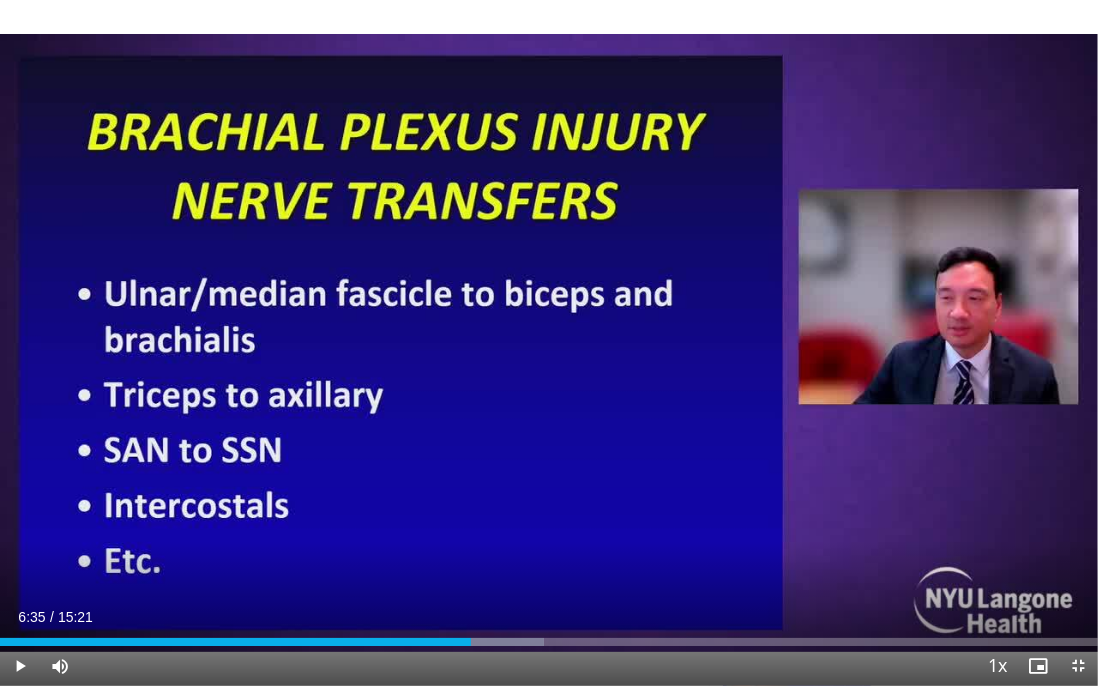 click on "30 seconds
Tap to unmute" at bounding box center [549, 343] 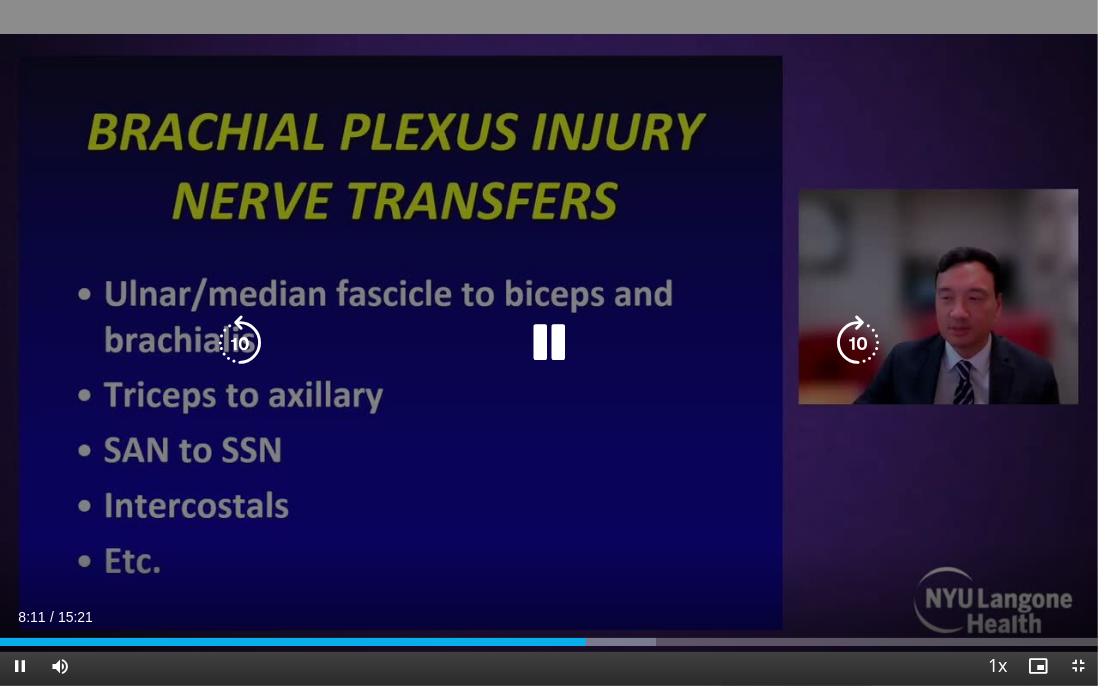 click on "30 seconds
Tap to unmute" at bounding box center (549, 343) 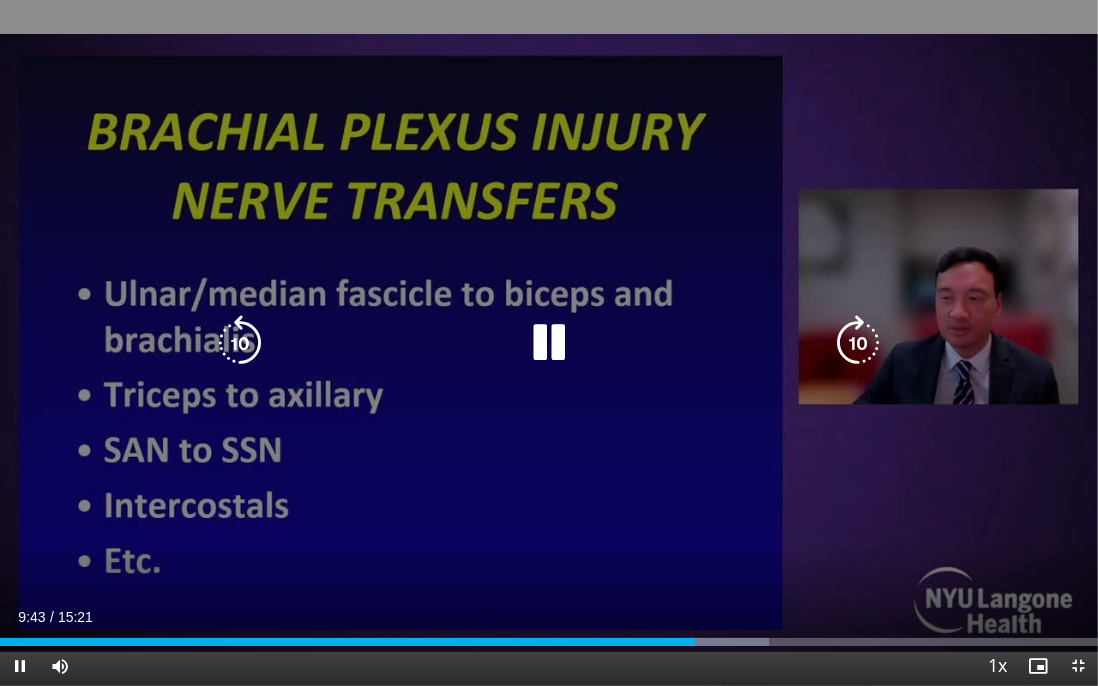 click on "30 seconds
Tap to unmute" at bounding box center (549, 343) 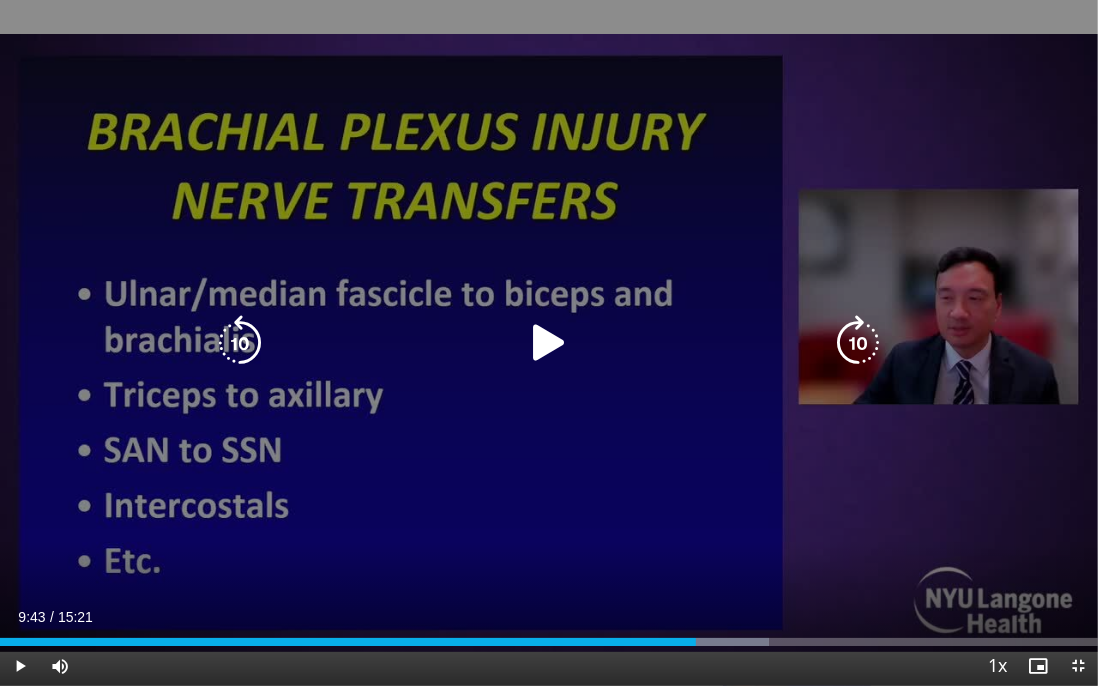 click at bounding box center (549, 343) 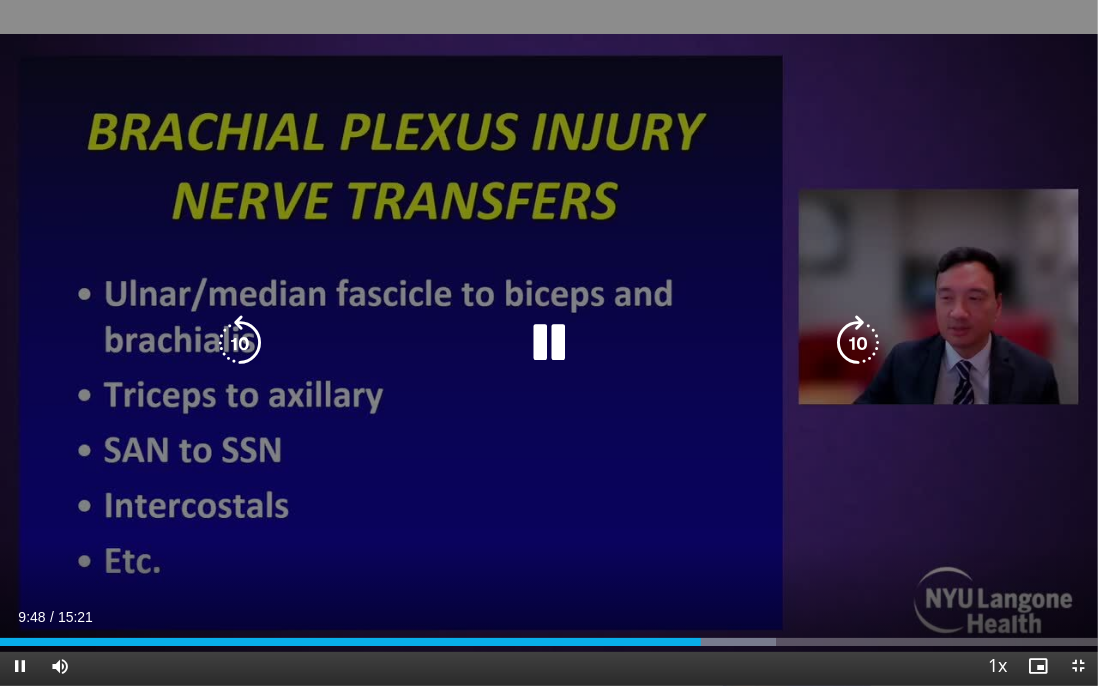 click on "30 seconds
Tap to unmute" at bounding box center (549, 343) 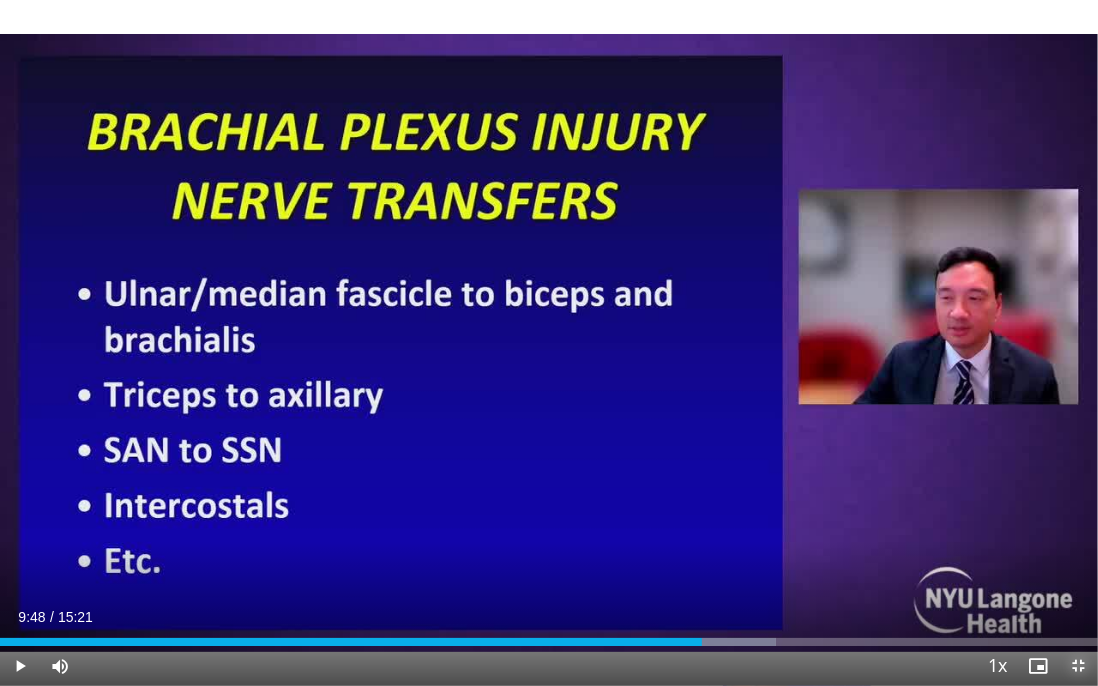 click at bounding box center [1078, 666] 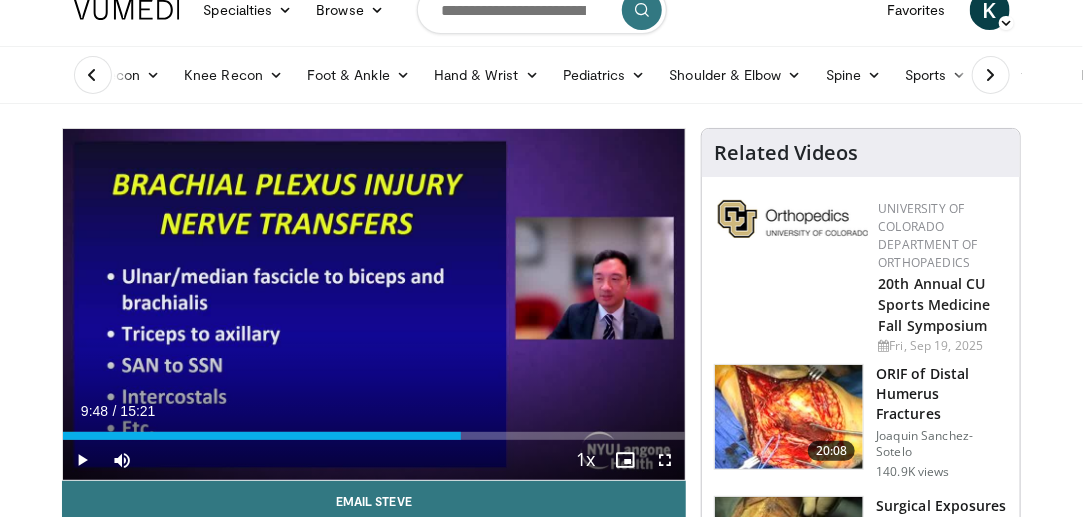 scroll, scrollTop: 25, scrollLeft: 0, axis: vertical 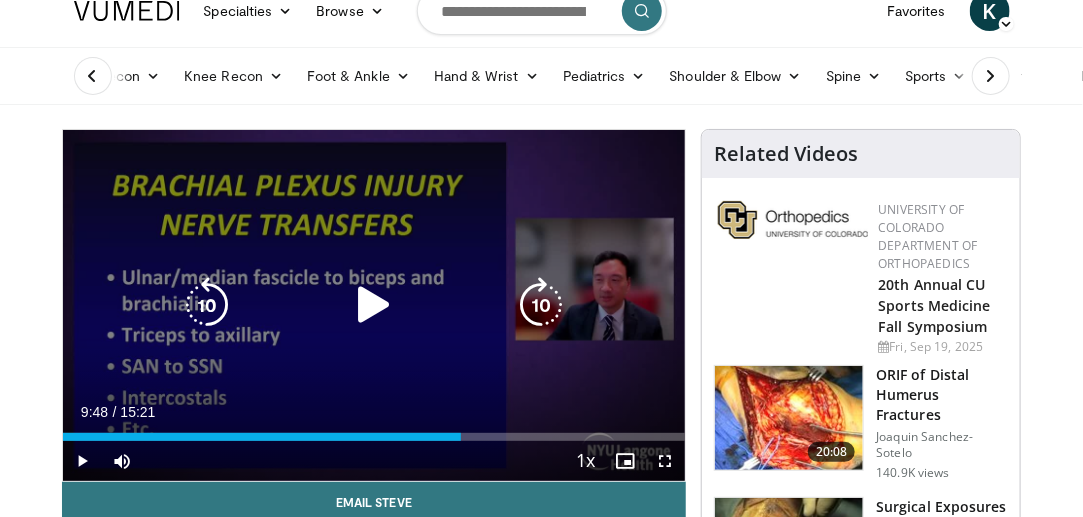 click at bounding box center (374, 305) 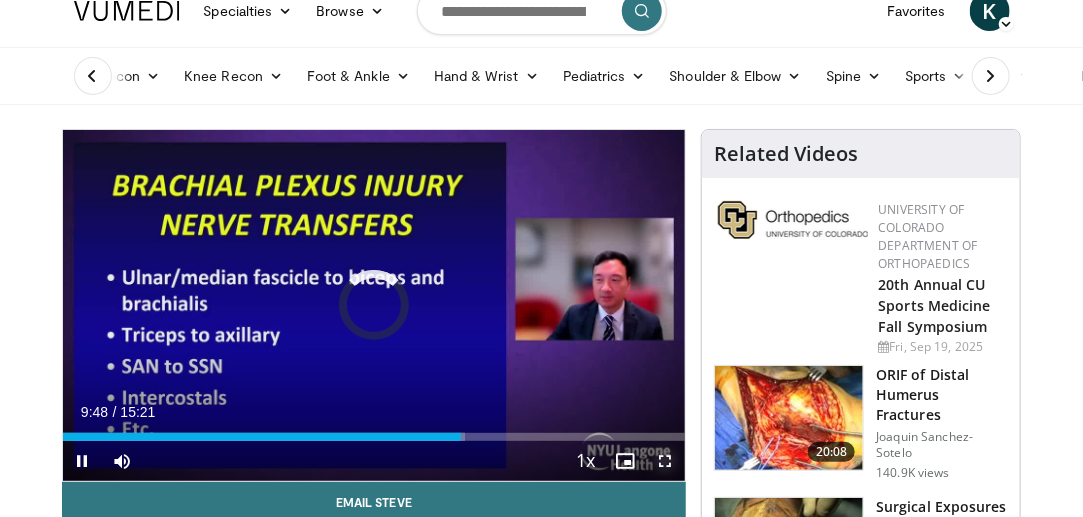 click at bounding box center [665, 461] 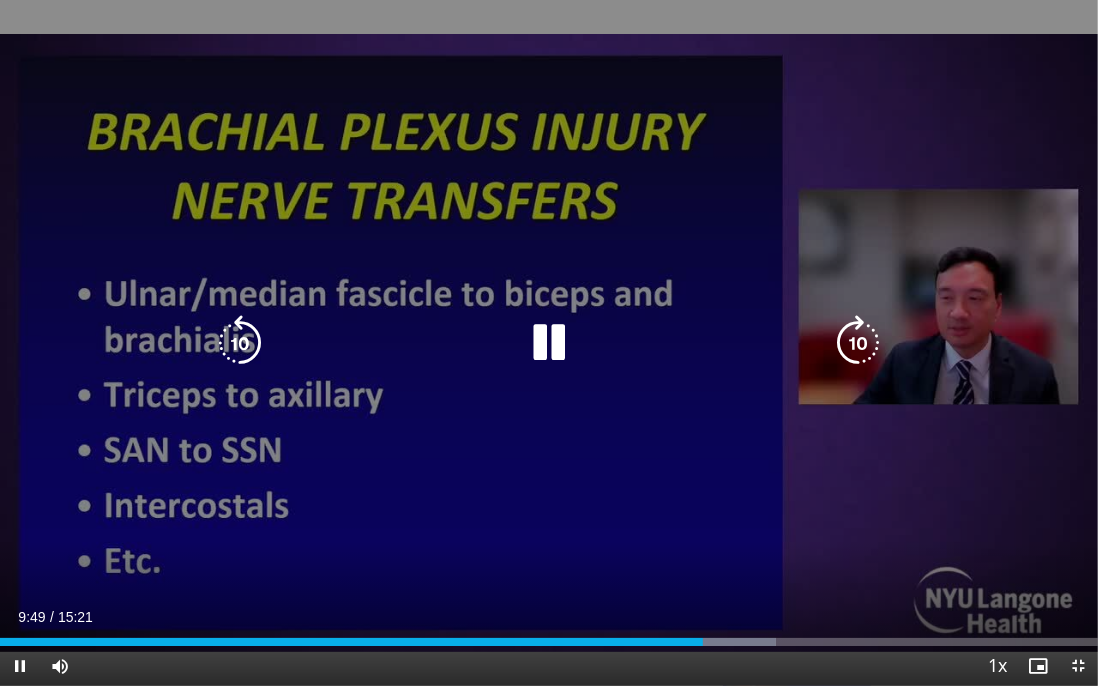 click at bounding box center [549, 343] 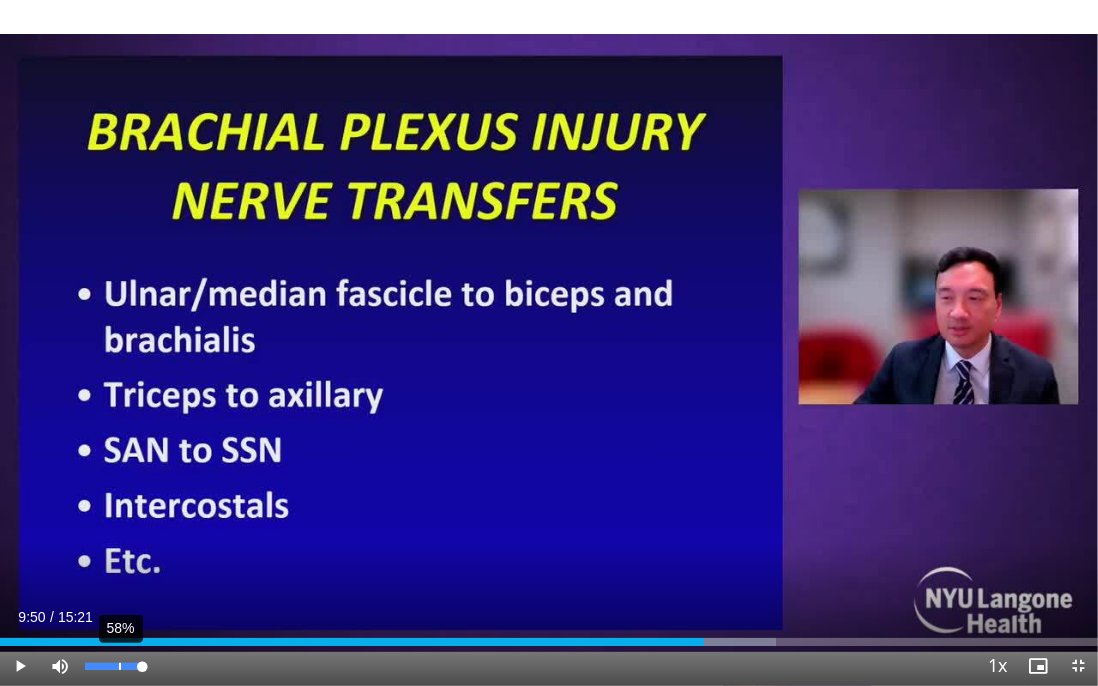 click at bounding box center (113, 666) 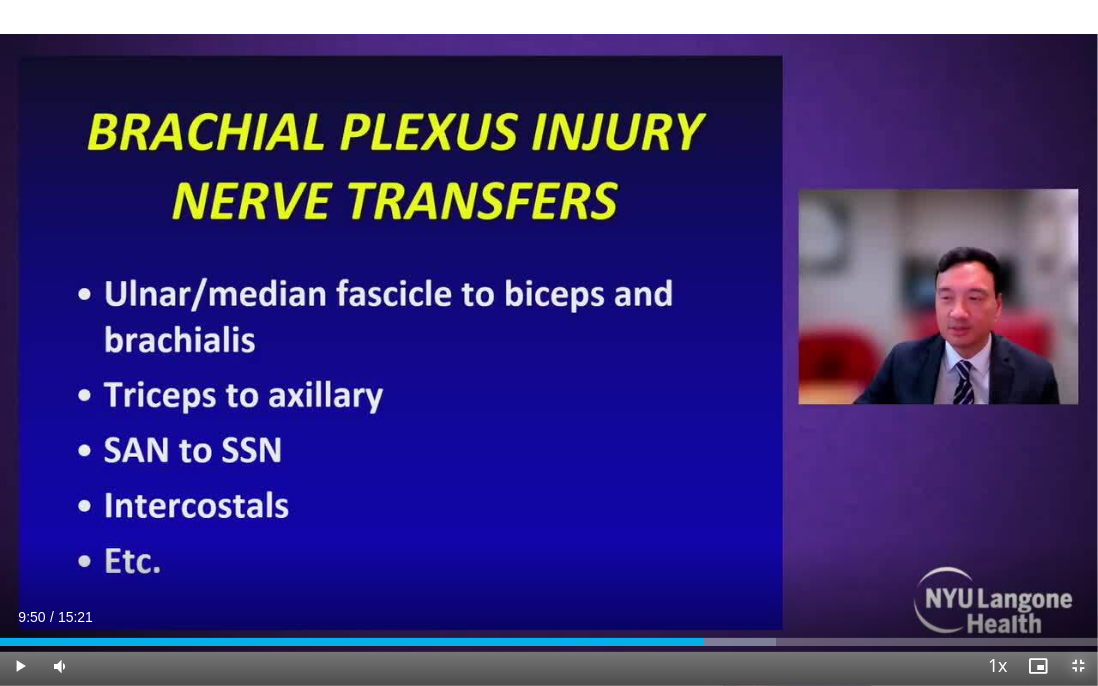 click at bounding box center [1078, 666] 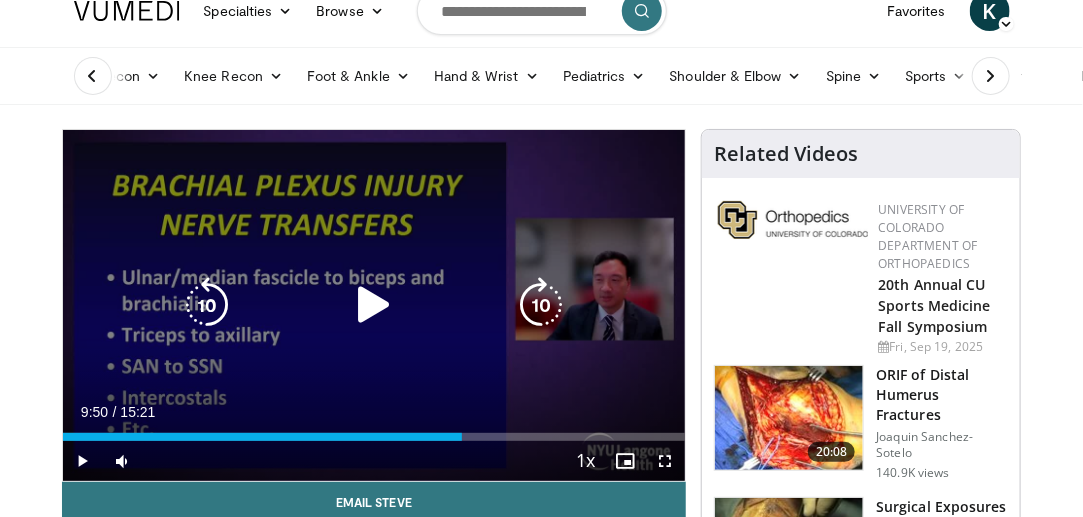 click at bounding box center [374, 305] 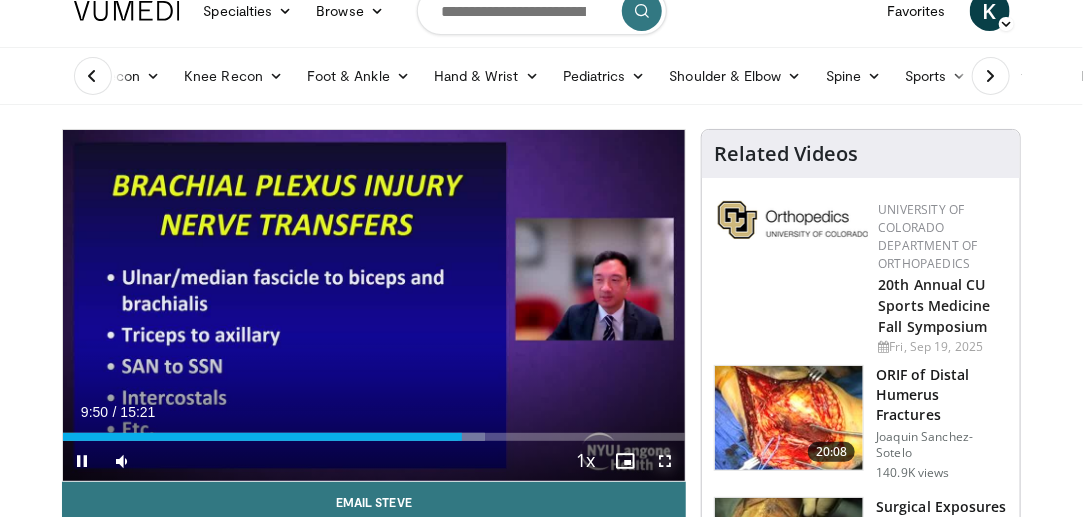 click at bounding box center (665, 461) 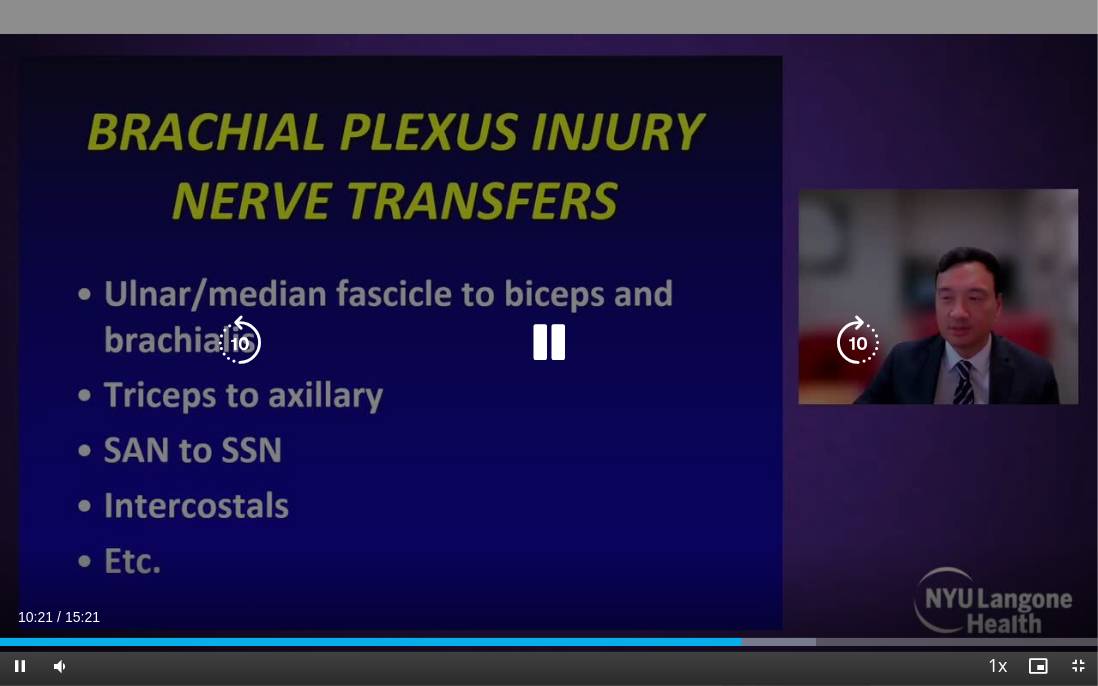 click at bounding box center [549, 343] 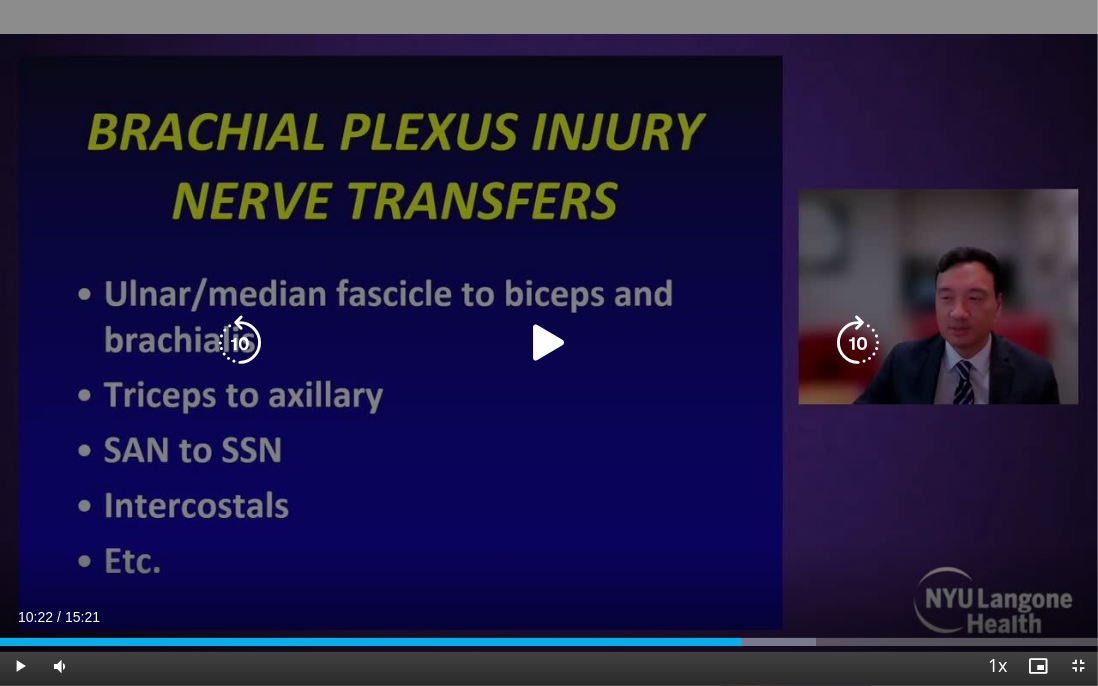 click at bounding box center [549, 343] 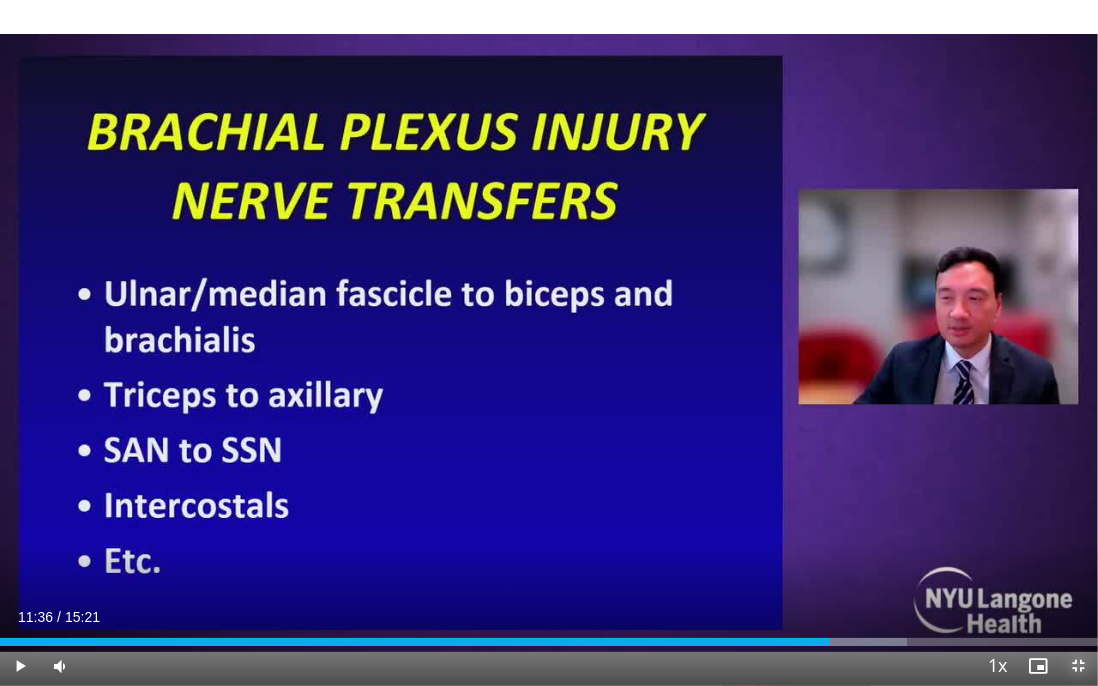 click at bounding box center [1078, 666] 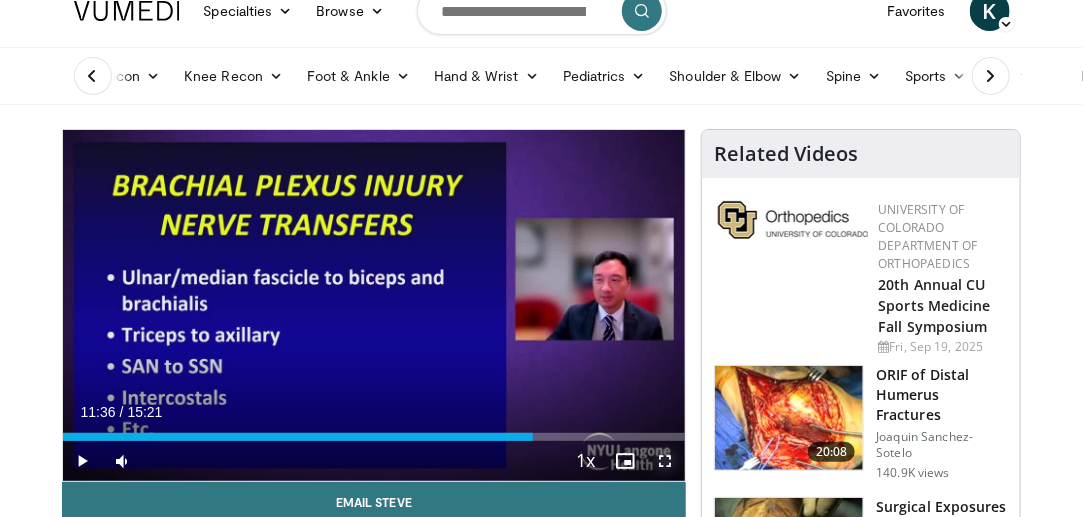 click at bounding box center (665, 461) 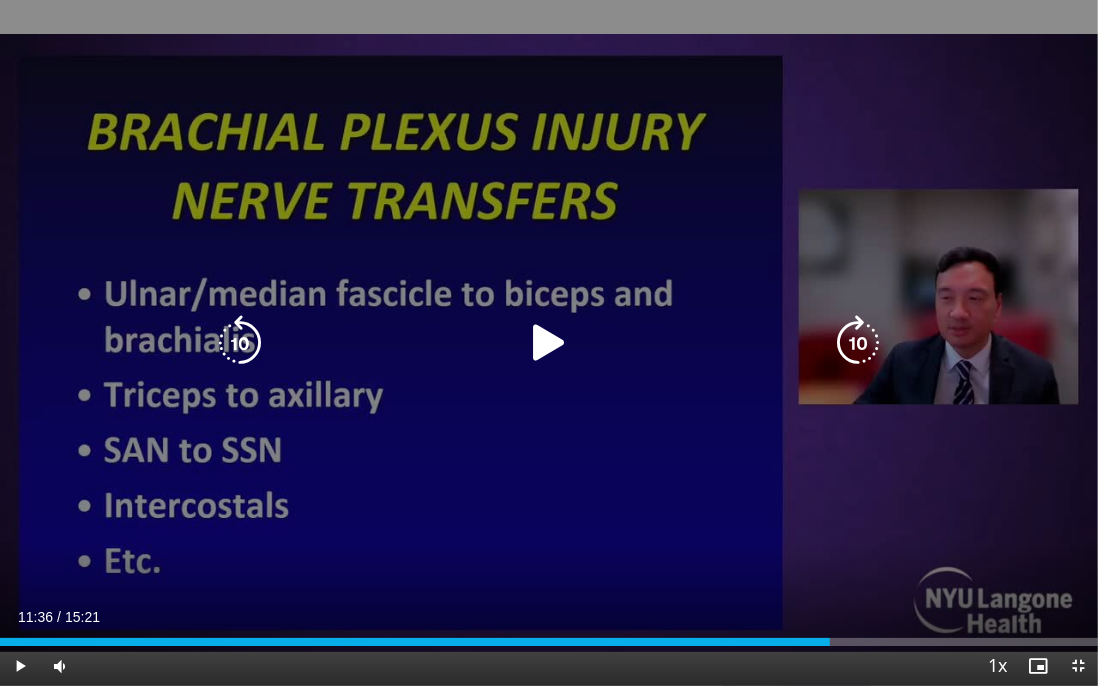 click at bounding box center [549, 343] 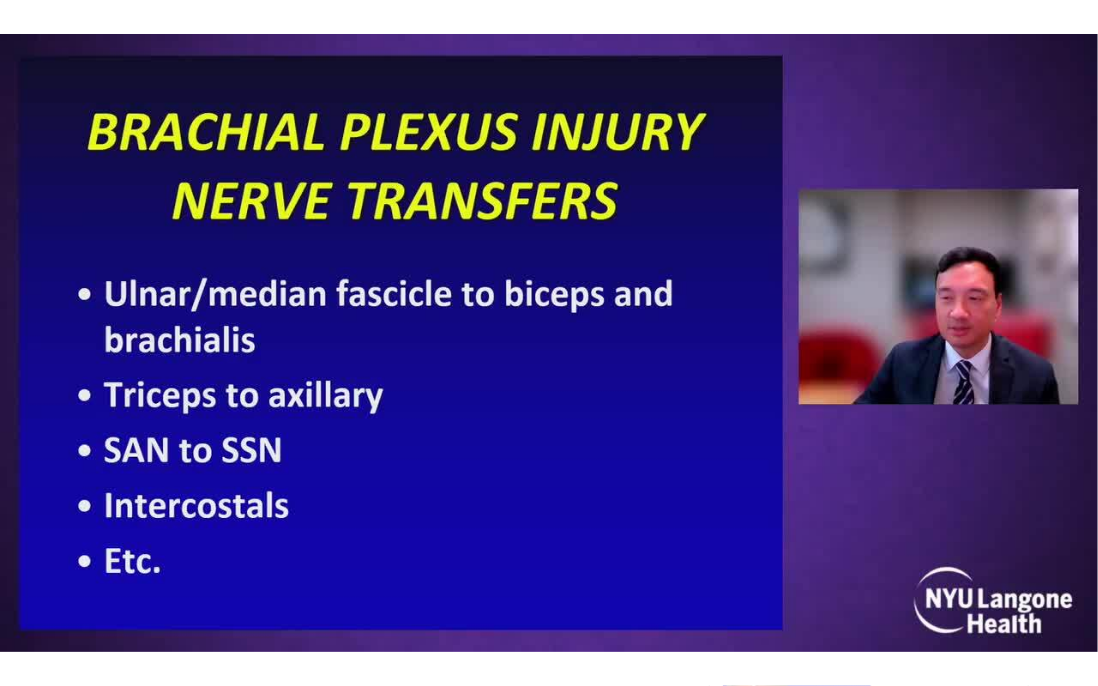click on "30 seconds
Tap to unmute" at bounding box center (549, 343) 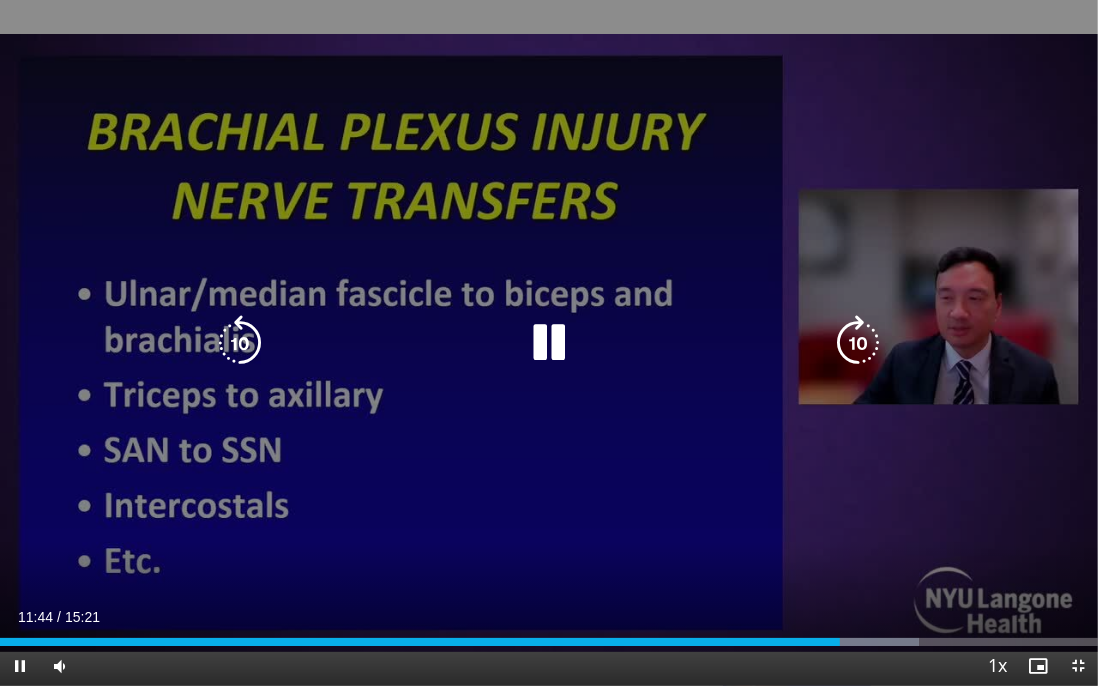 click on "30 seconds
Tap to unmute" at bounding box center (549, 343) 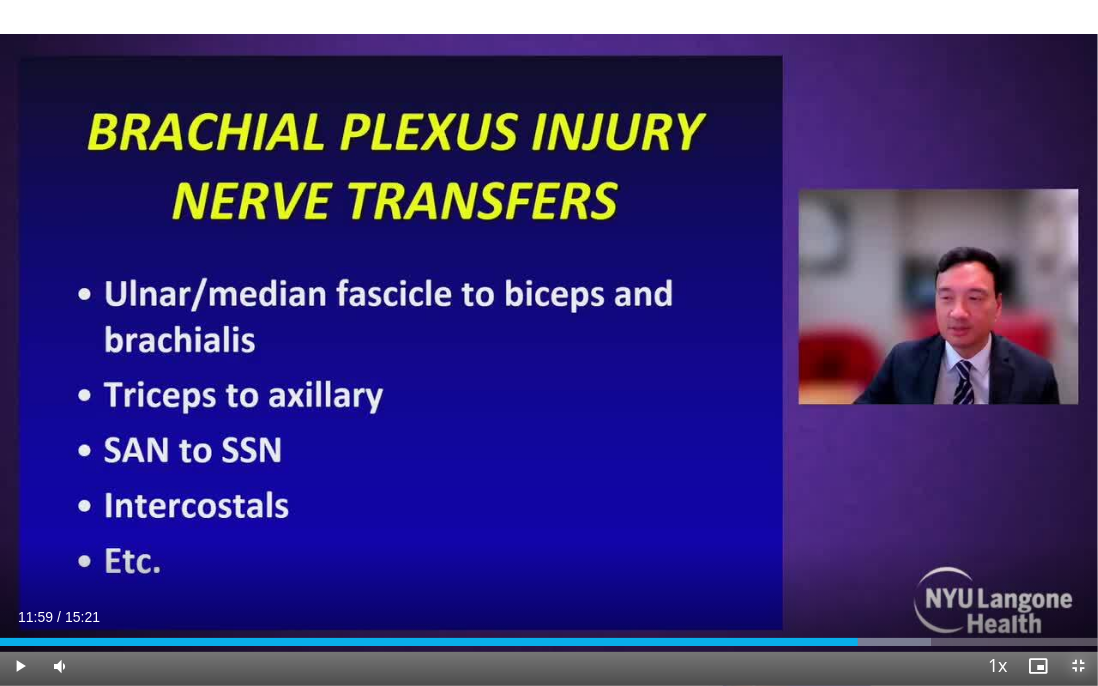 click at bounding box center (1078, 666) 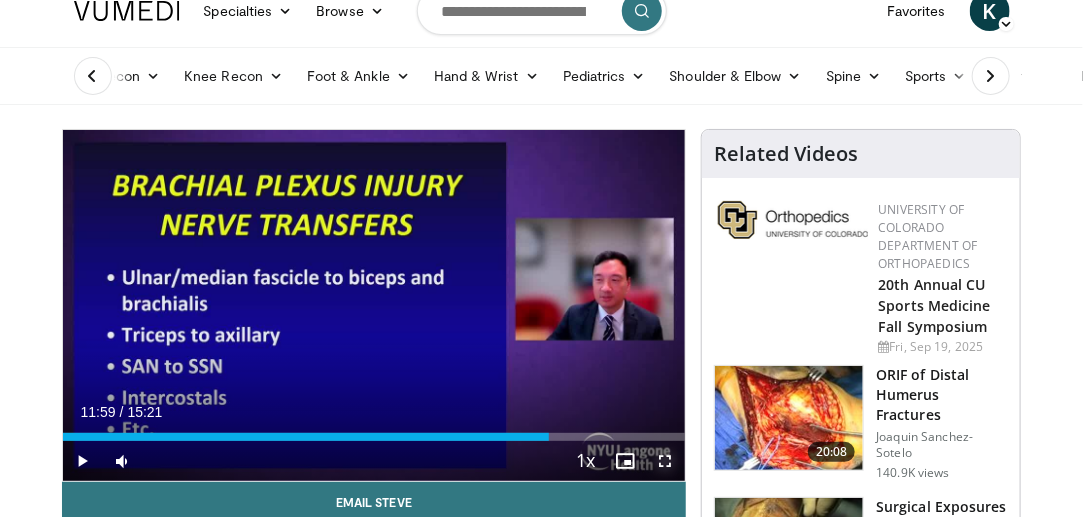 click at bounding box center (665, 461) 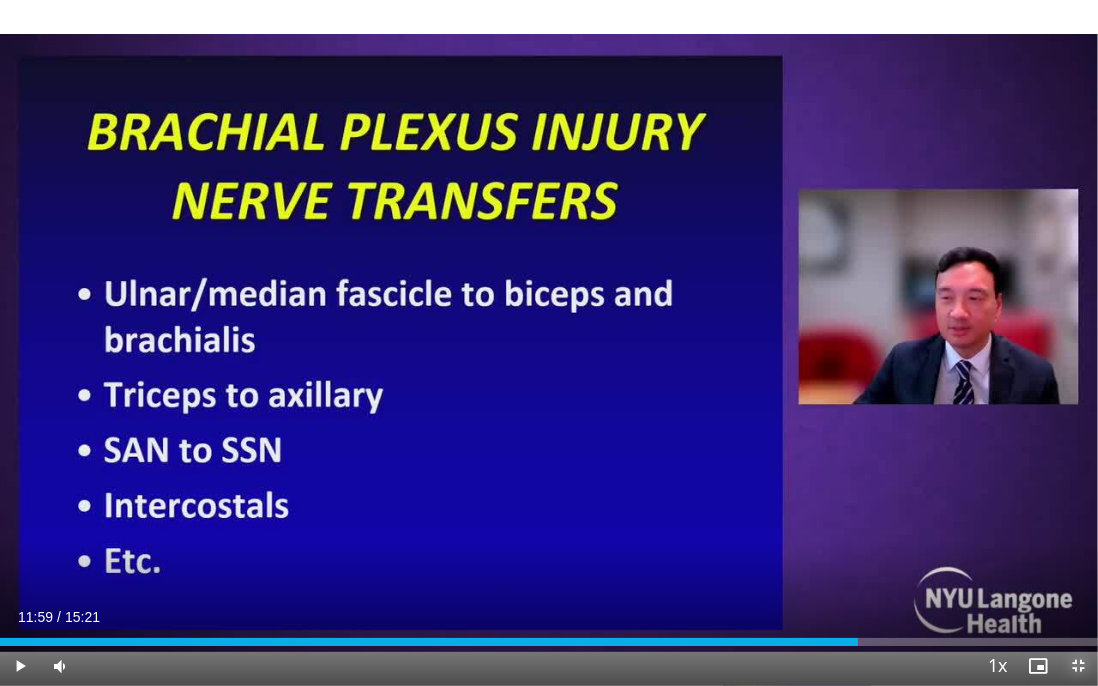 click at bounding box center (1078, 666) 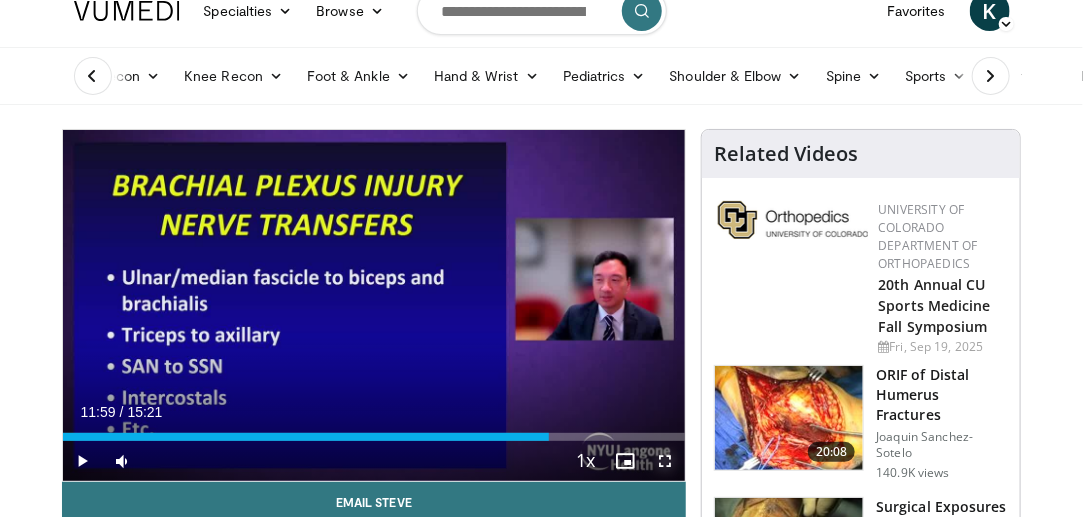 click at bounding box center [665, 461] 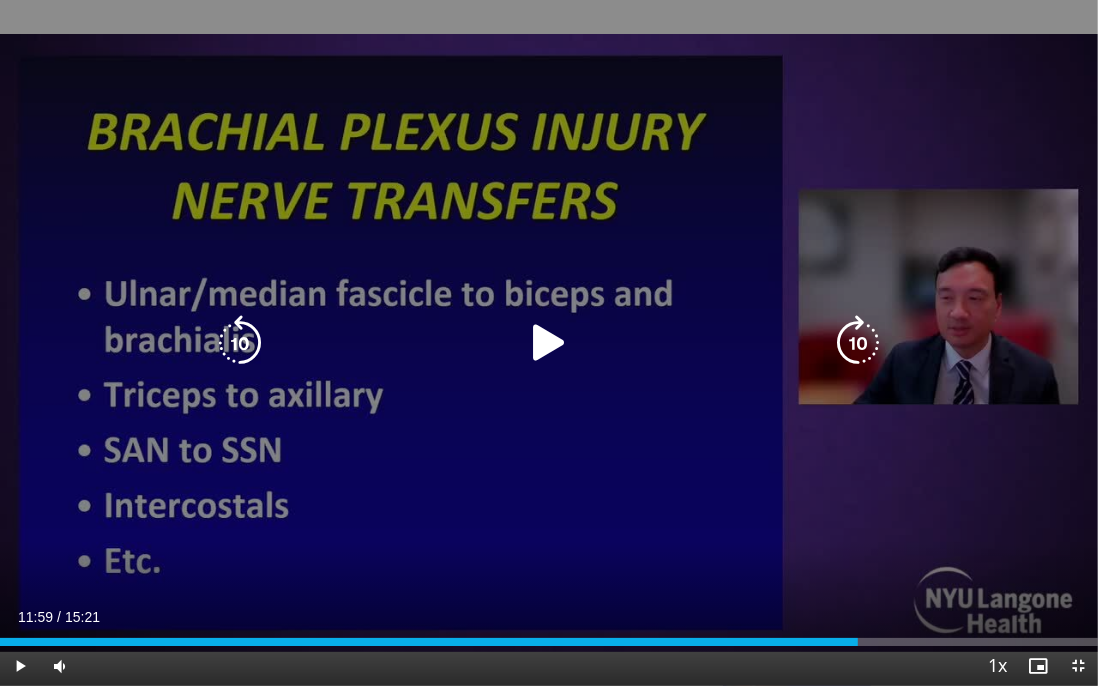 click at bounding box center (549, 343) 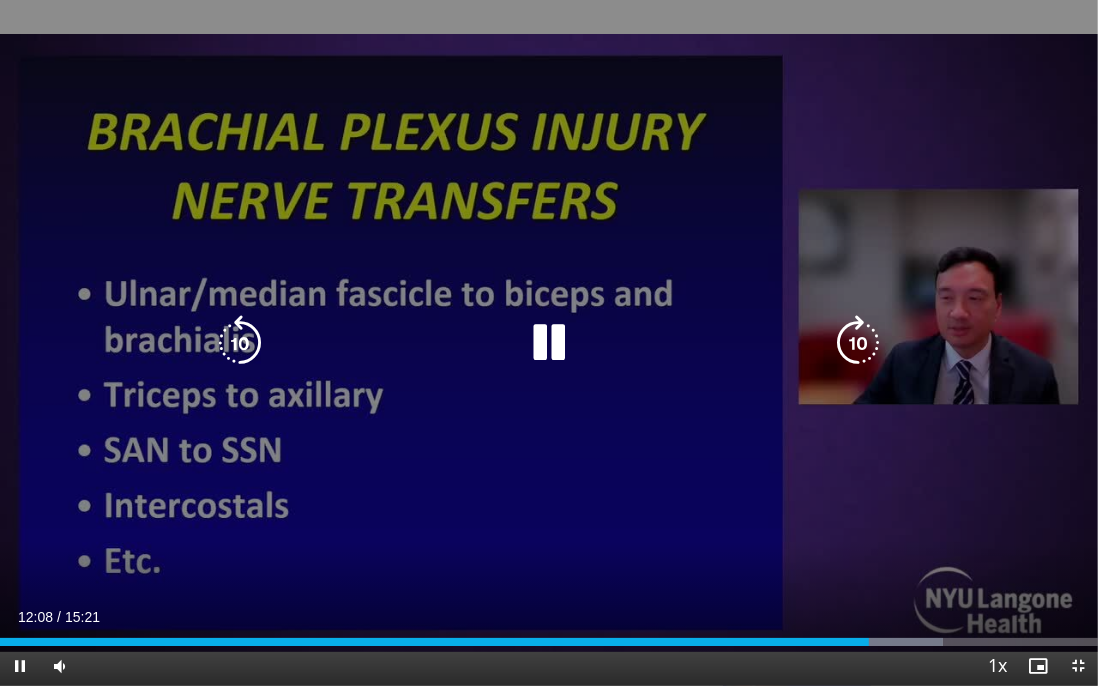 click on "30 seconds
Tap to unmute" at bounding box center [549, 343] 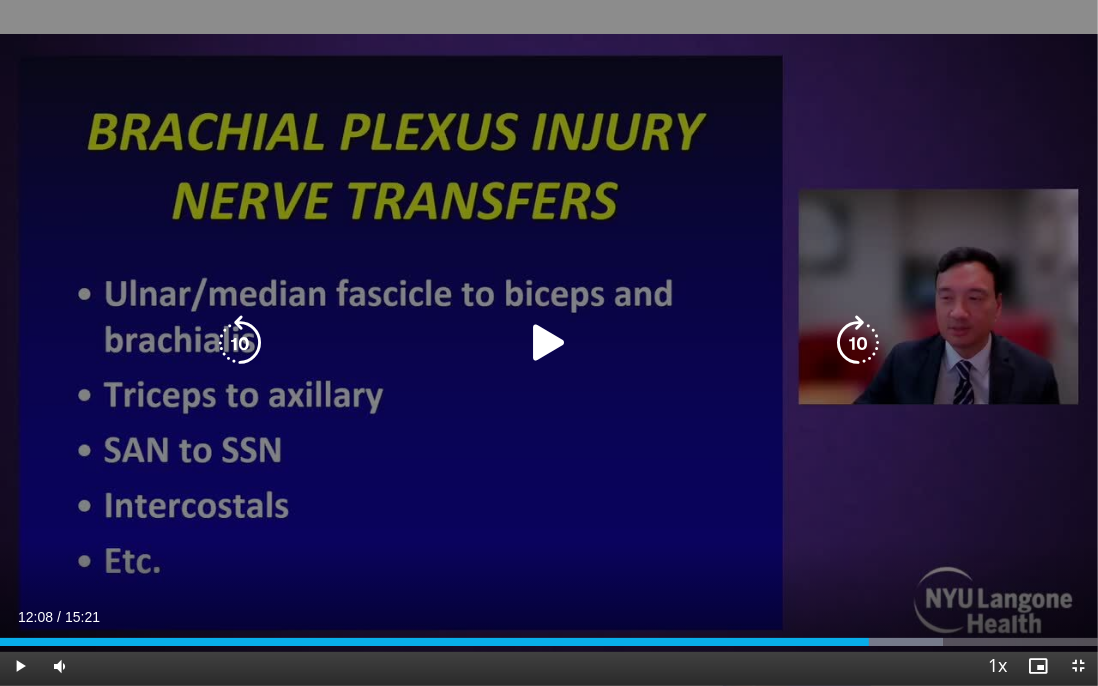 click on "30 seconds
Tap to unmute" at bounding box center [549, 343] 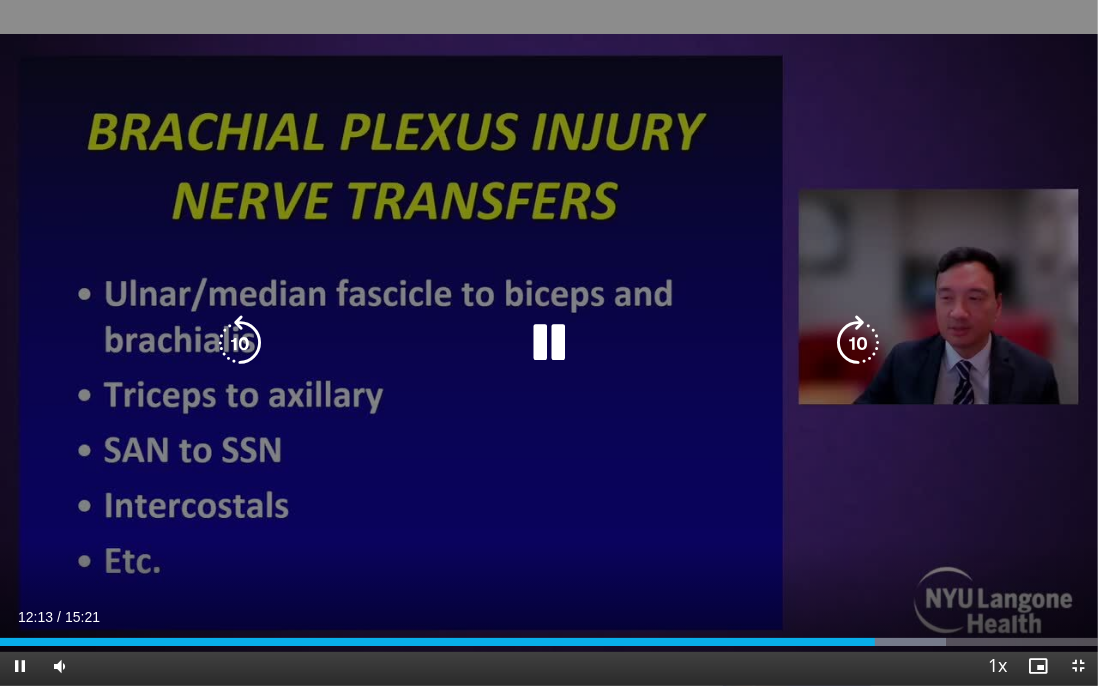 click on "30 seconds
Tap to unmute" at bounding box center [549, 343] 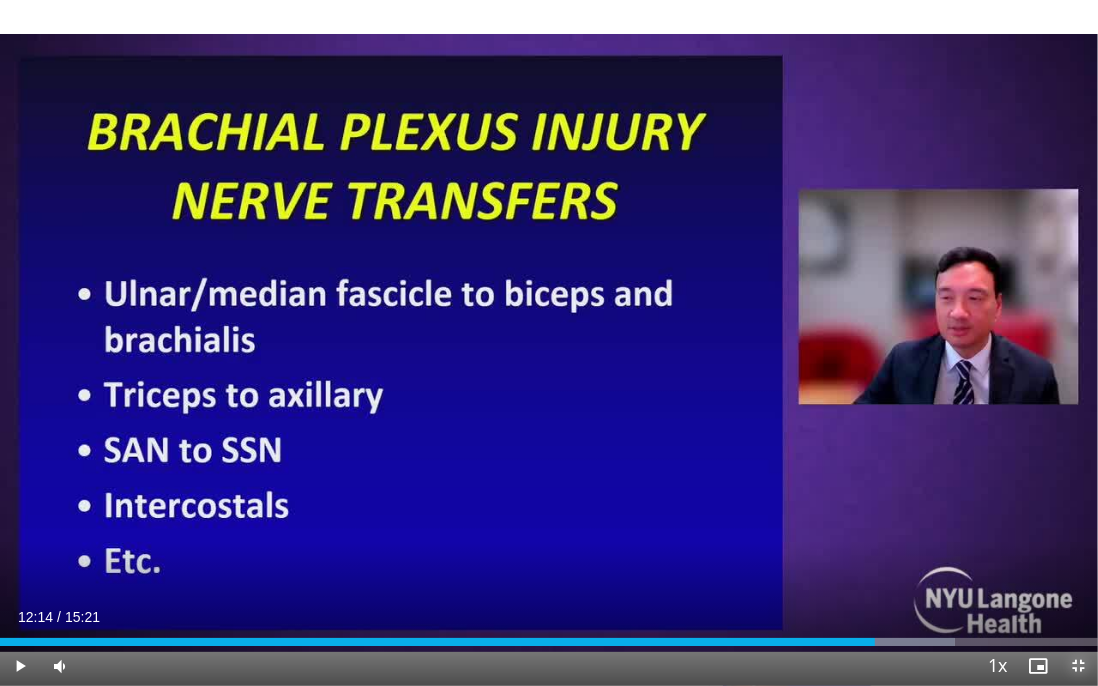 click at bounding box center (1078, 666) 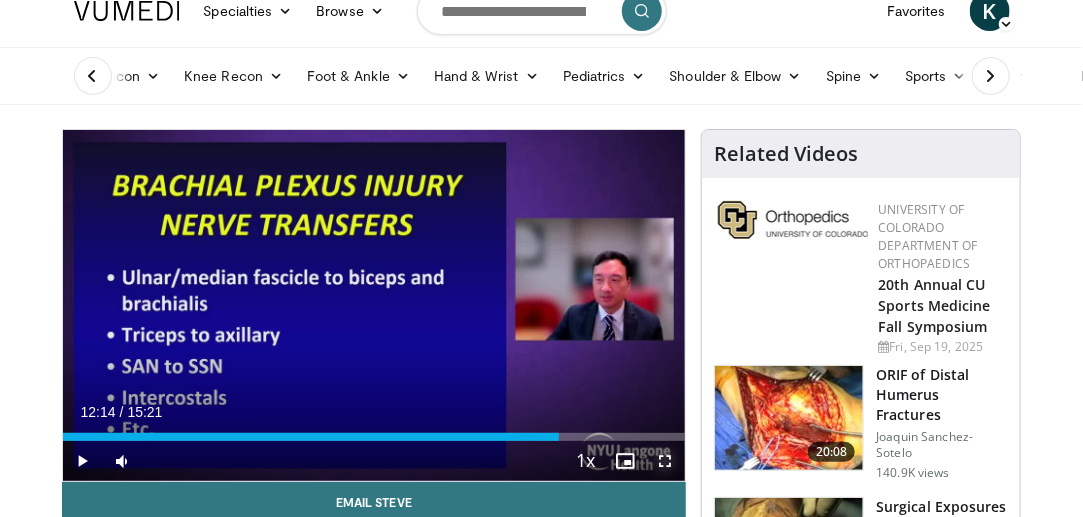 click at bounding box center [665, 461] 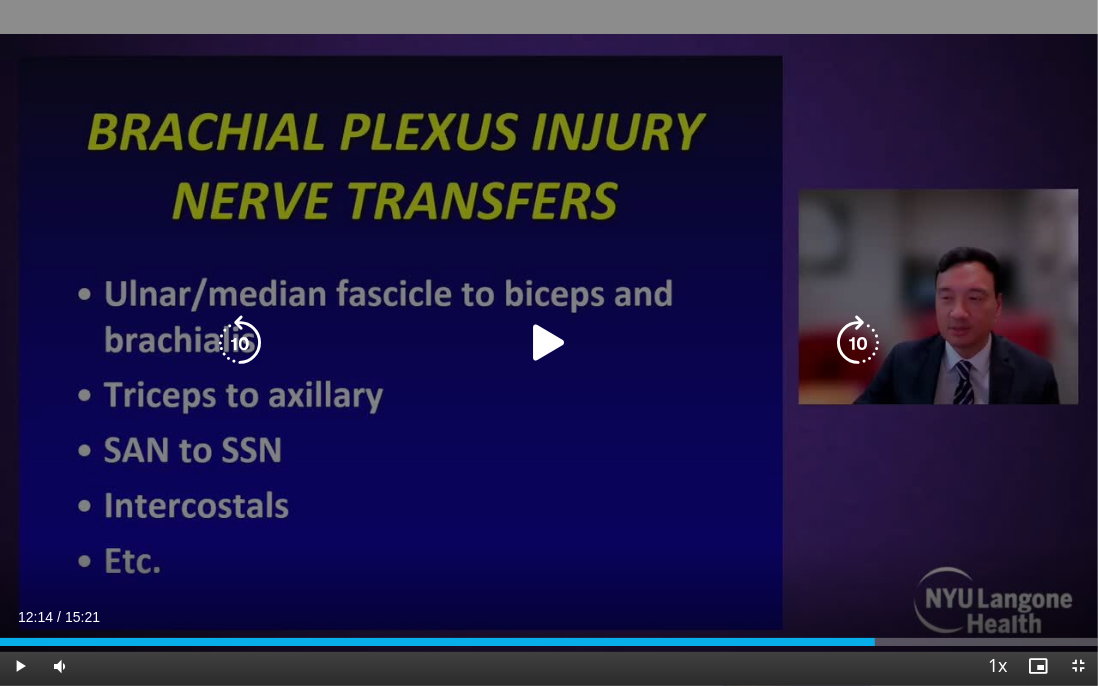 click on "30 seconds
Tap to unmute" at bounding box center (549, 343) 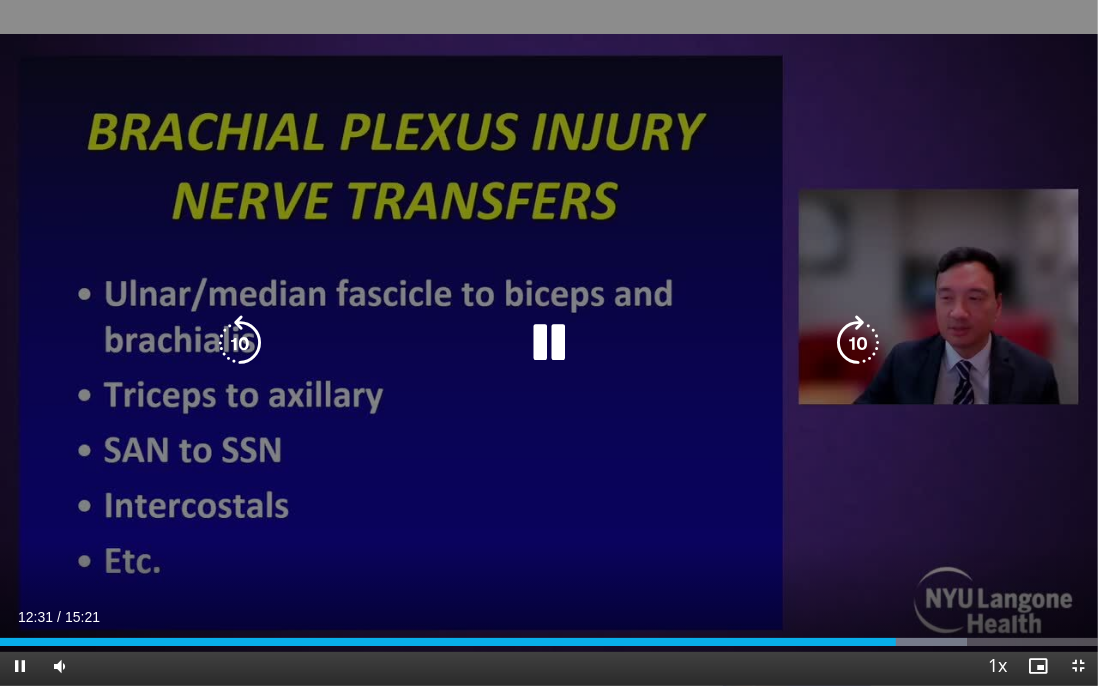 click on "30 seconds
Tap to unmute" at bounding box center [549, 343] 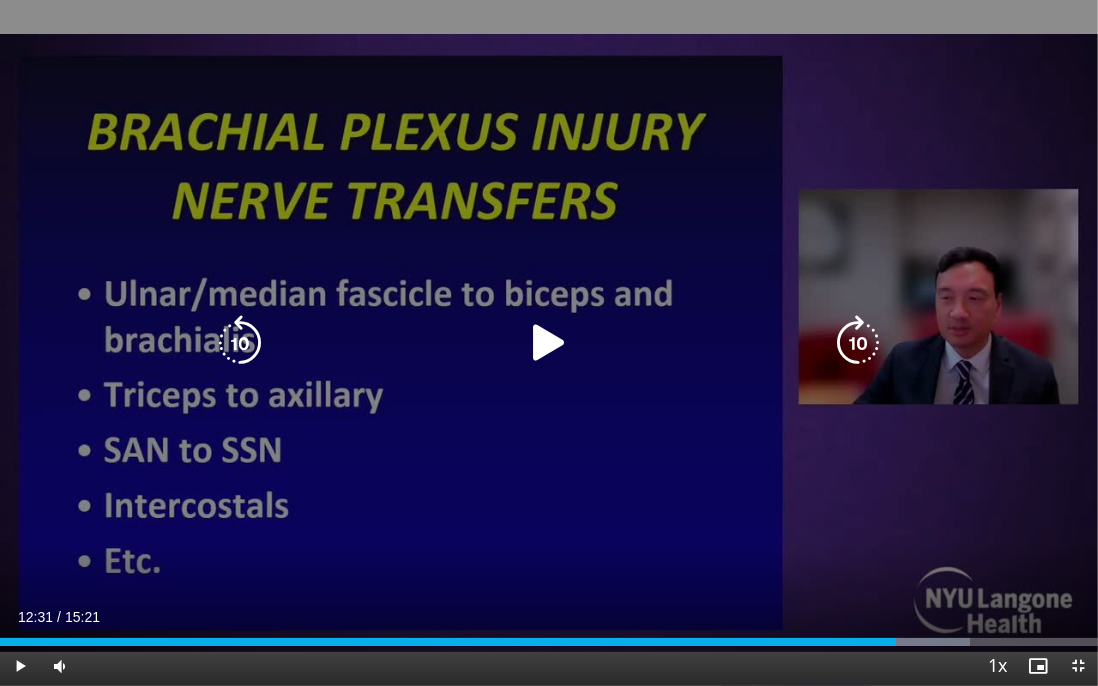 click on "30 seconds
Tap to unmute" at bounding box center [549, 343] 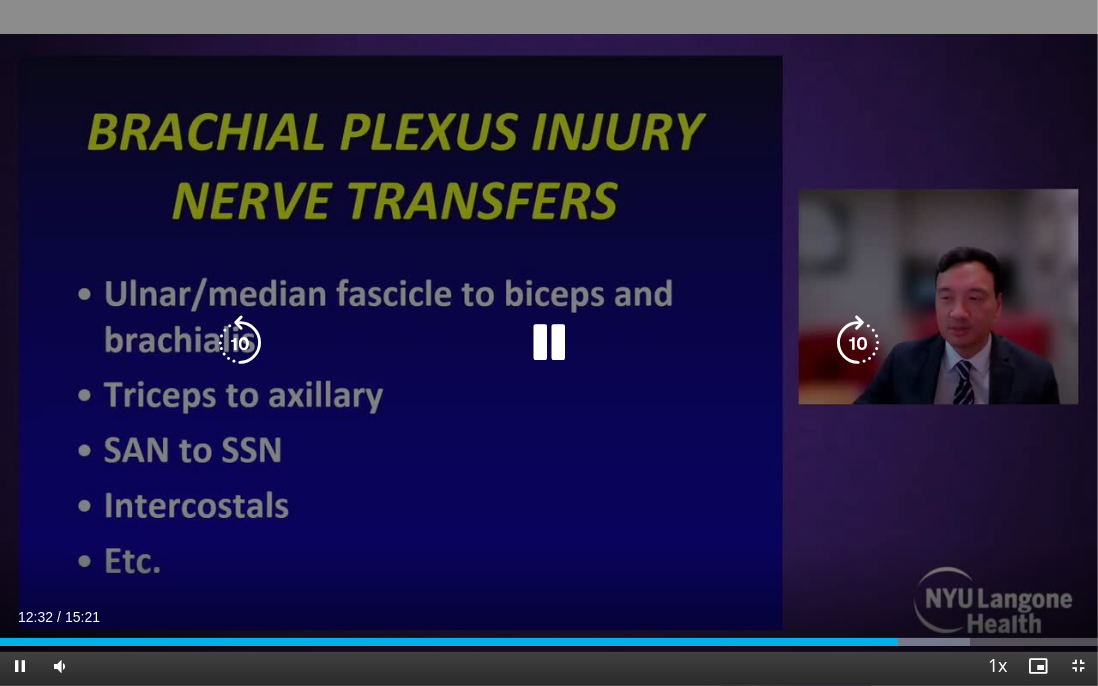 click on "30 seconds
Tap to unmute" at bounding box center (549, 343) 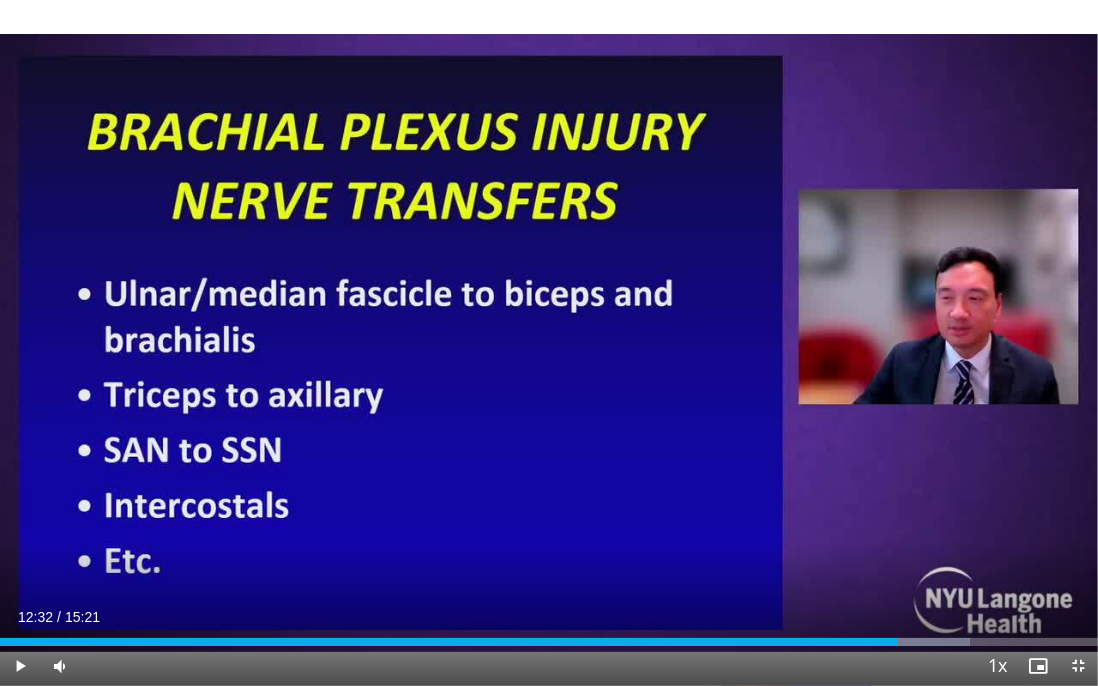 click on "30 seconds
Tap to unmute" at bounding box center [549, 343] 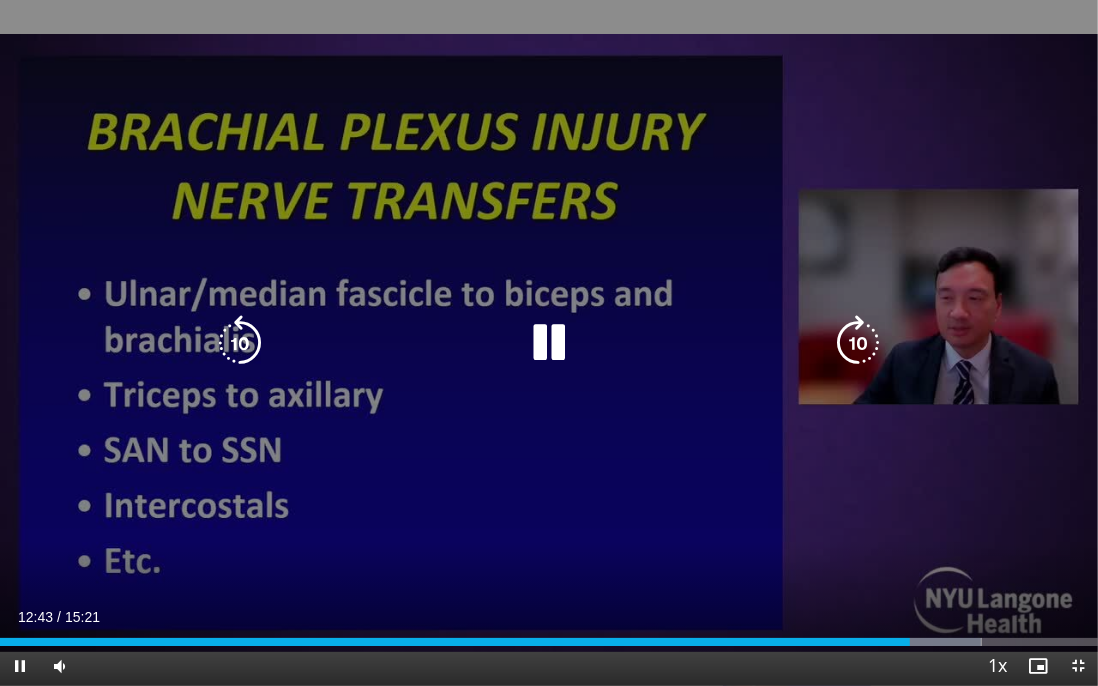 click on "30 seconds
Tap to unmute" at bounding box center (549, 343) 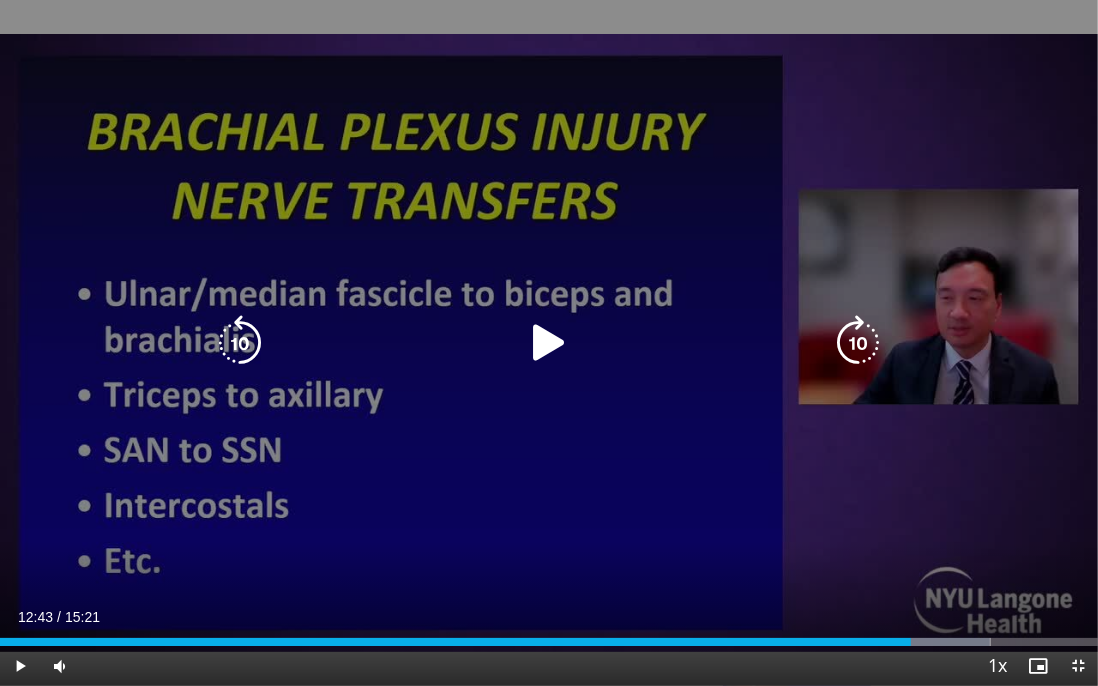 click on "30 seconds
Tap to unmute" at bounding box center (549, 343) 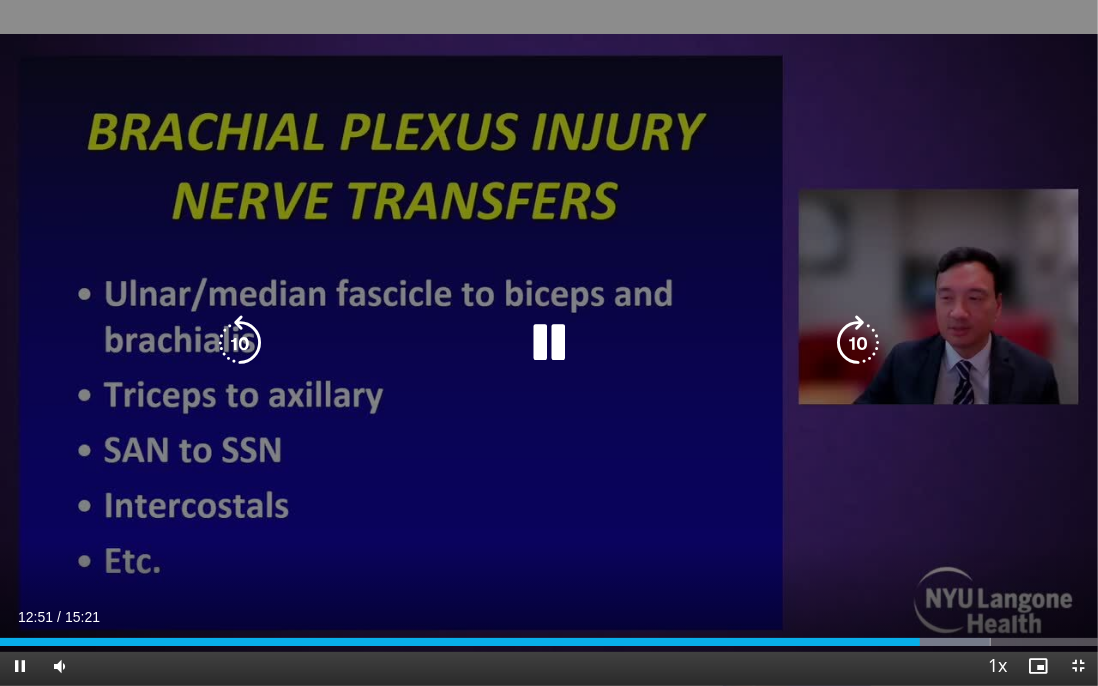 click on "30 seconds
Tap to unmute" at bounding box center [549, 343] 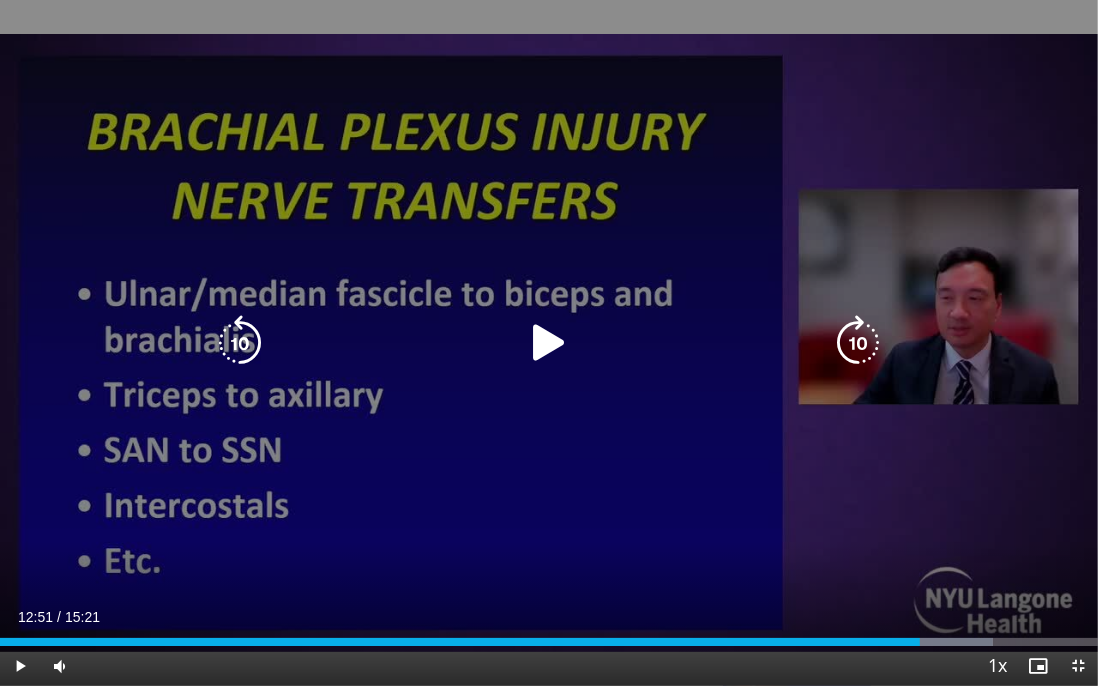 click on "30 seconds
Tap to unmute" at bounding box center (549, 343) 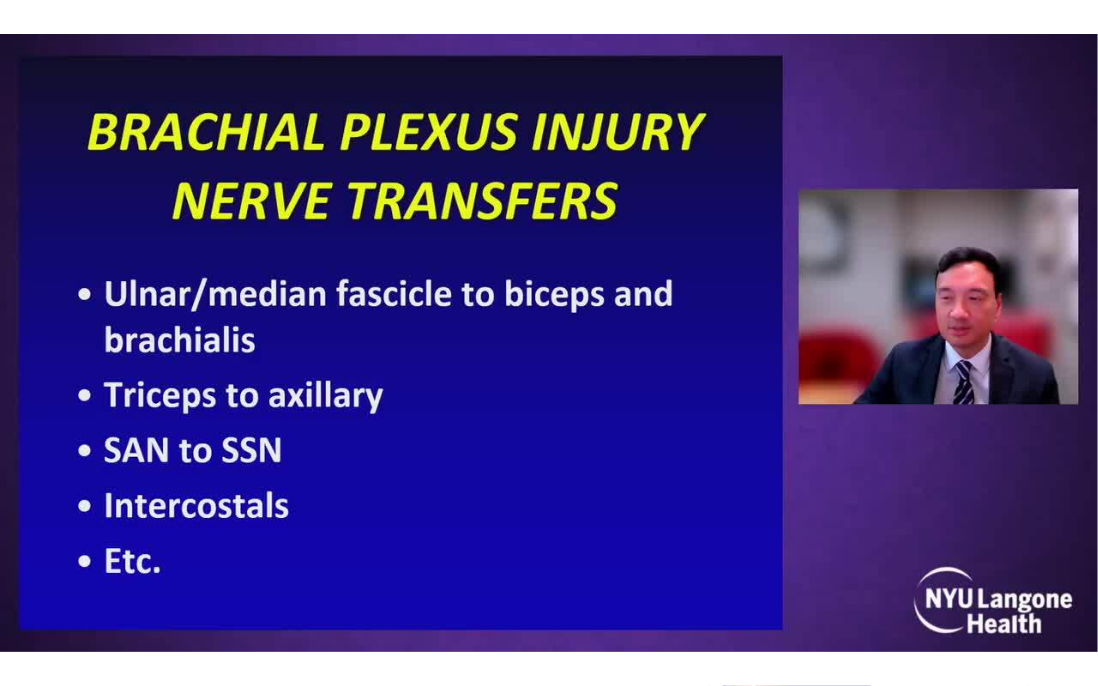 click on "30 seconds
Tap to unmute" at bounding box center [549, 343] 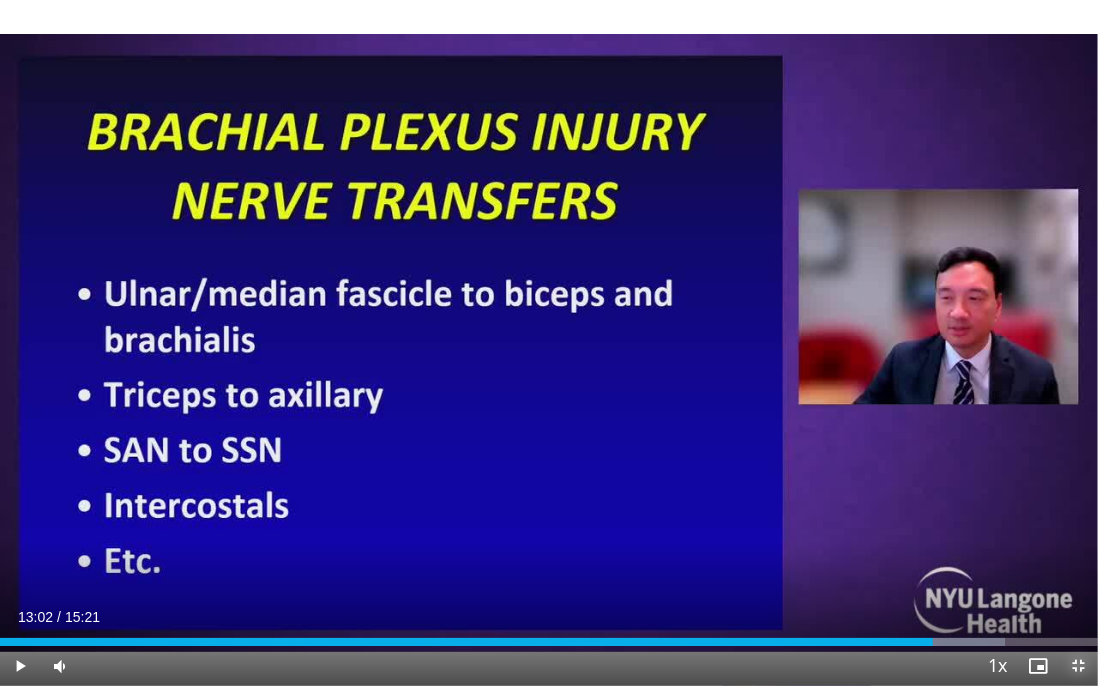 click at bounding box center (1078, 666) 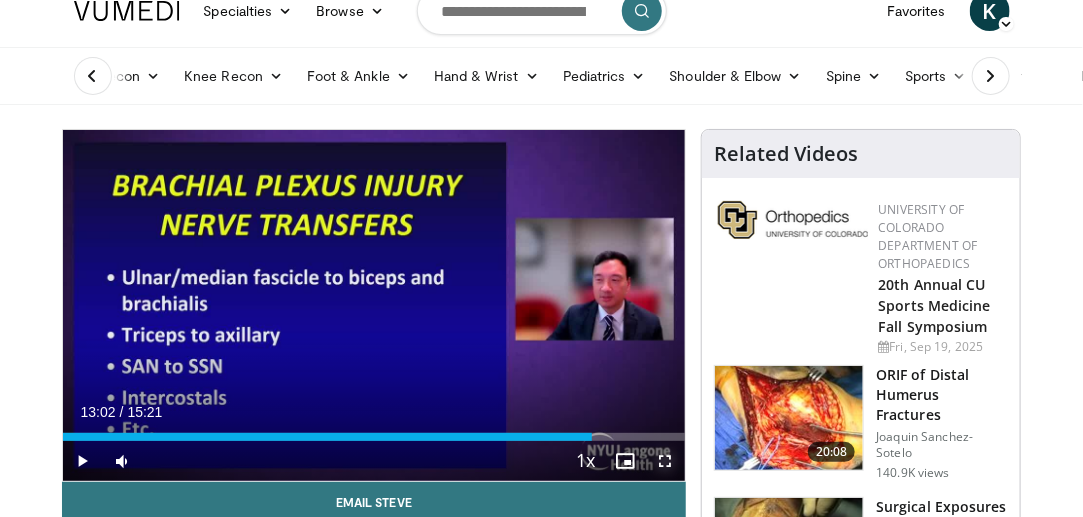 click at bounding box center (665, 461) 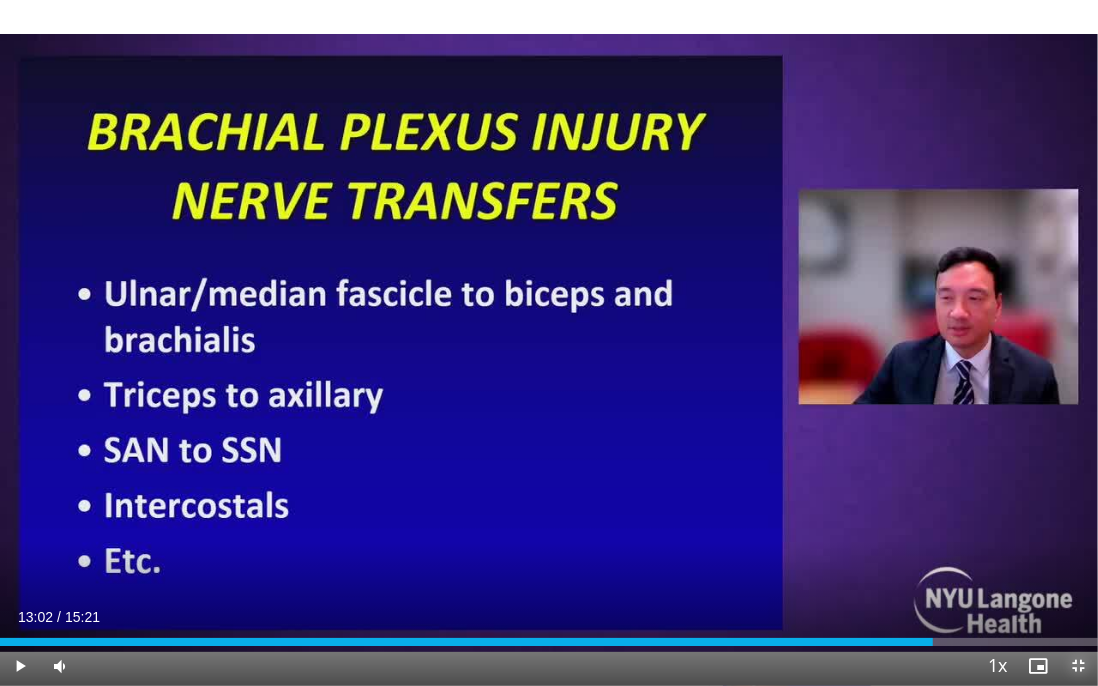 click at bounding box center (1078, 666) 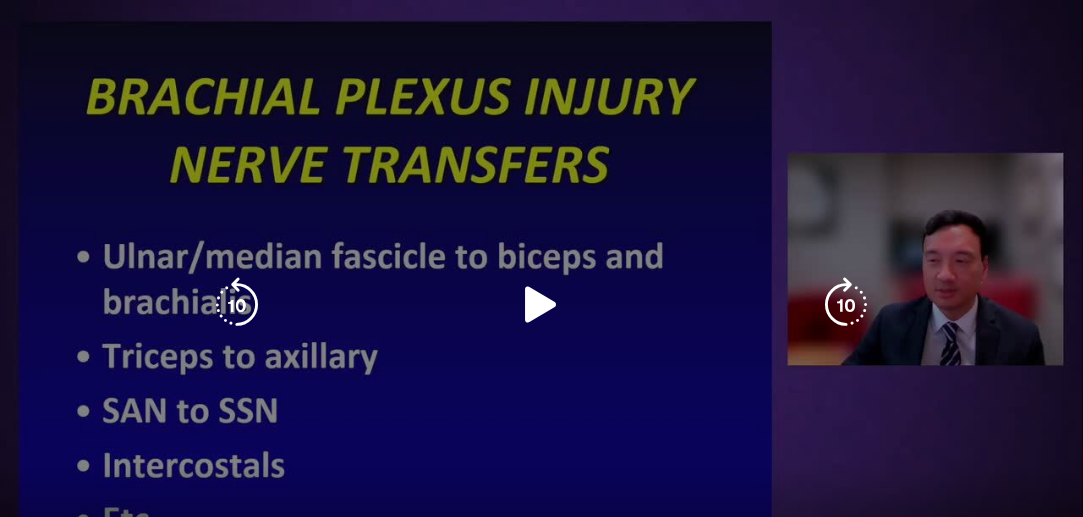 scroll, scrollTop: 116, scrollLeft: 0, axis: vertical 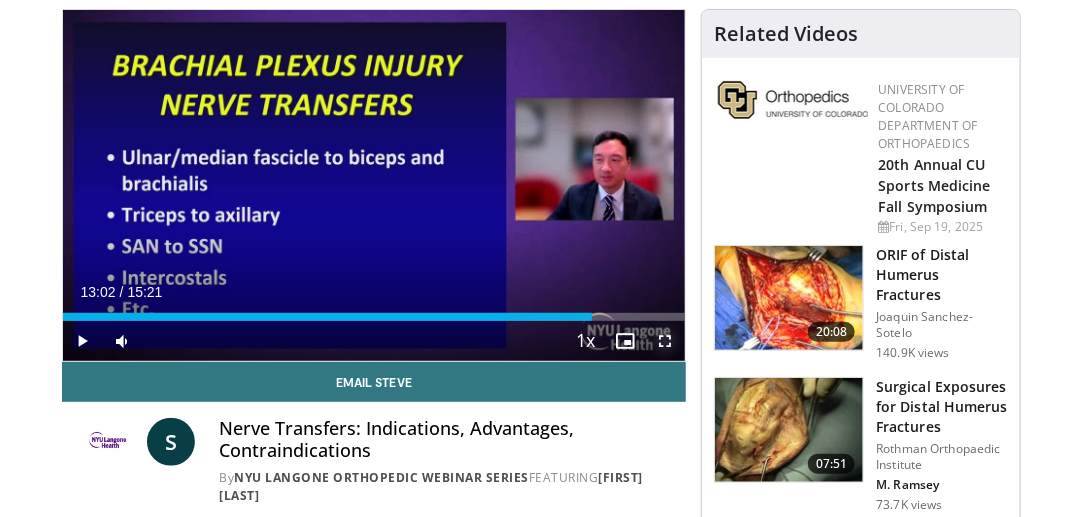 click at bounding box center (665, 341) 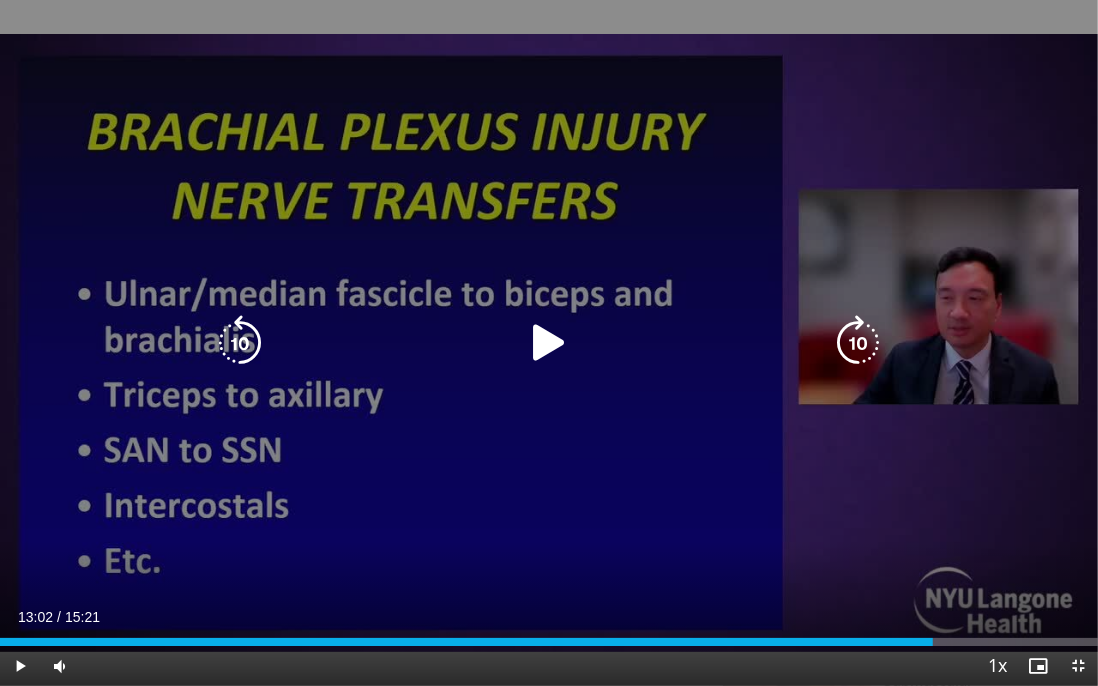 click on "30 seconds
Tap to unmute" at bounding box center [549, 343] 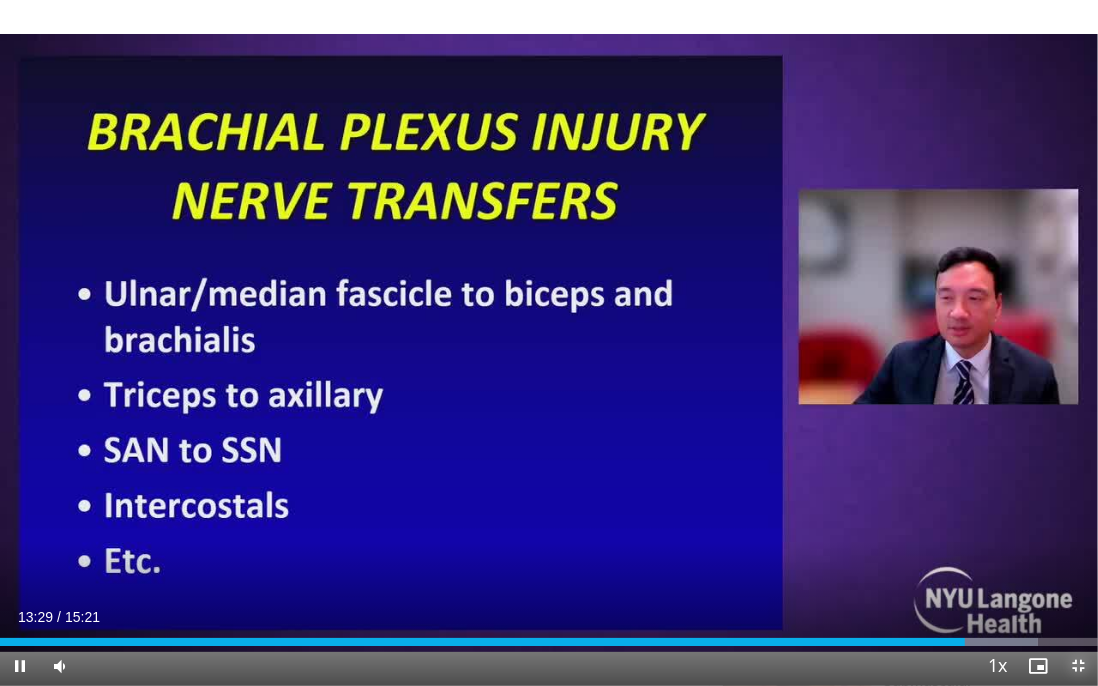 click at bounding box center (1078, 666) 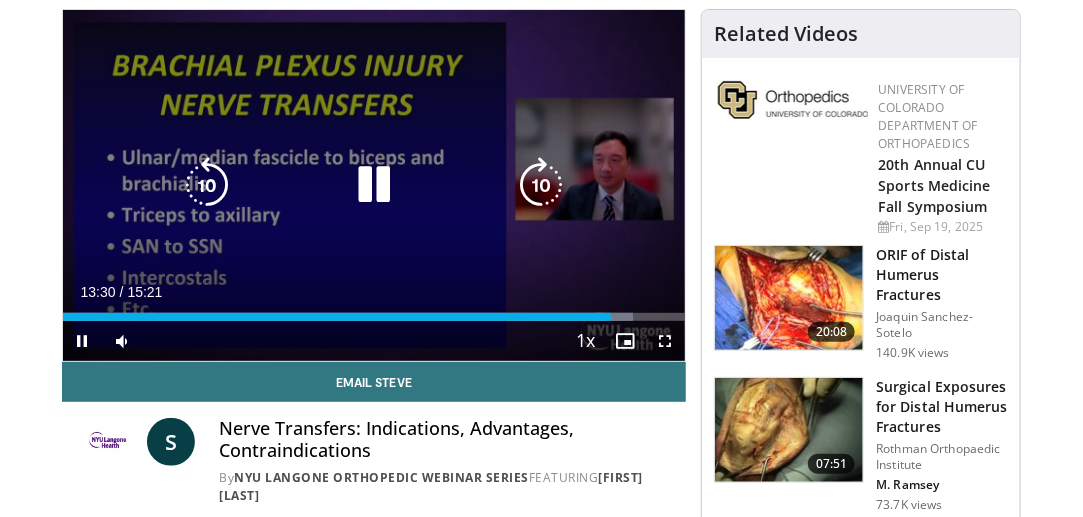click on "30 seconds
Tap to unmute" at bounding box center [374, 185] 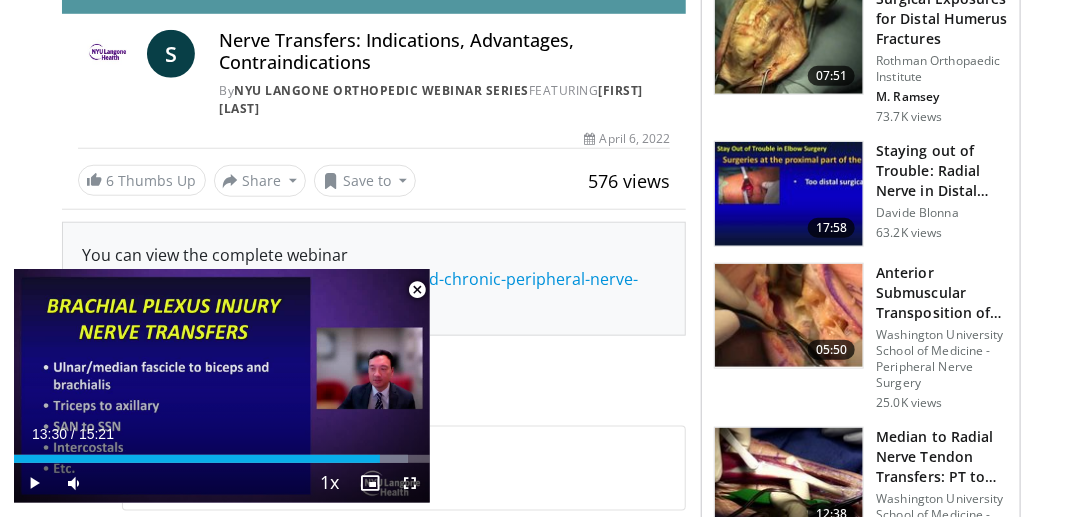 scroll, scrollTop: 541, scrollLeft: 0, axis: vertical 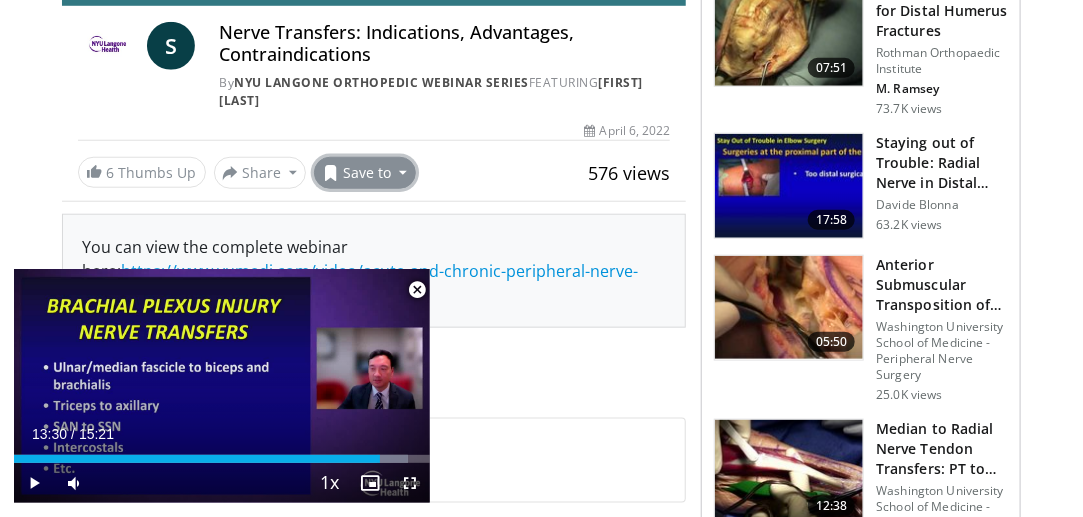 click on "Save to" at bounding box center [365, 173] 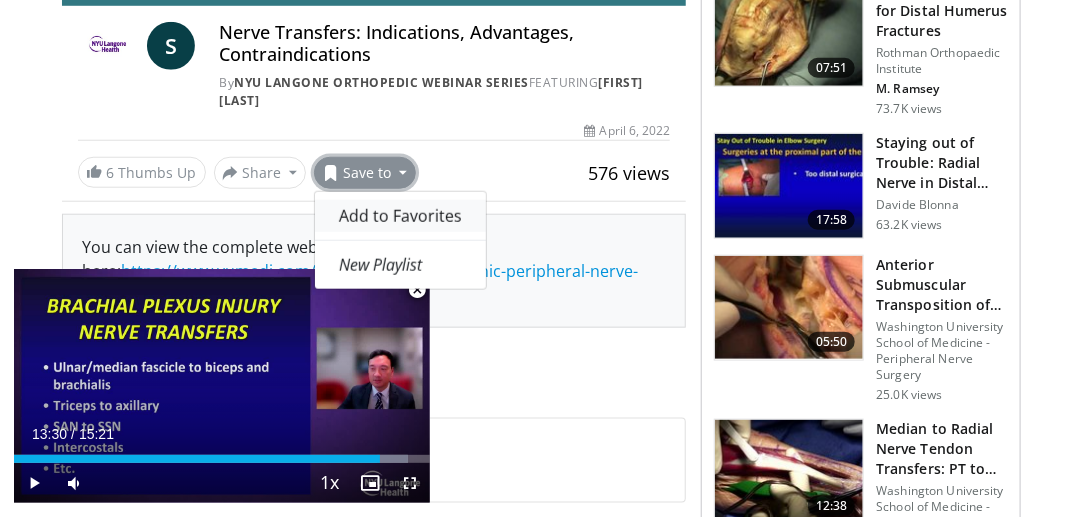 click on "Add to Favorites" at bounding box center (400, 216) 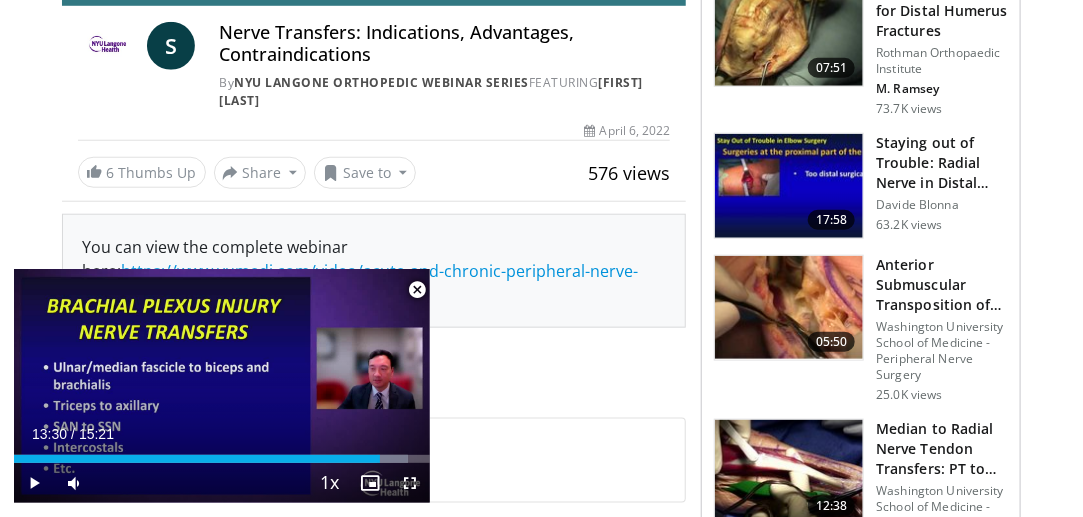 scroll, scrollTop: 606, scrollLeft: 0, axis: vertical 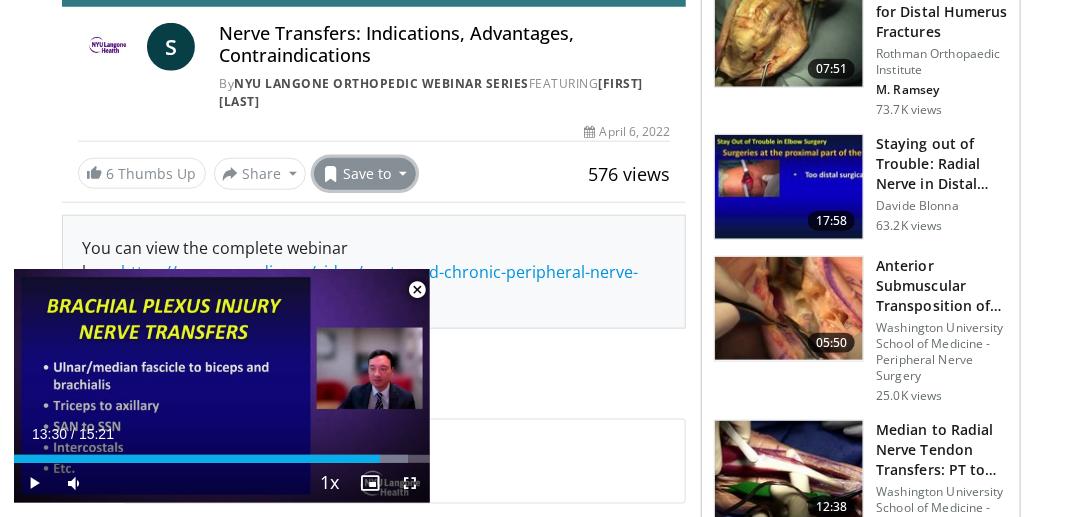 click on "Save to" at bounding box center (365, 174) 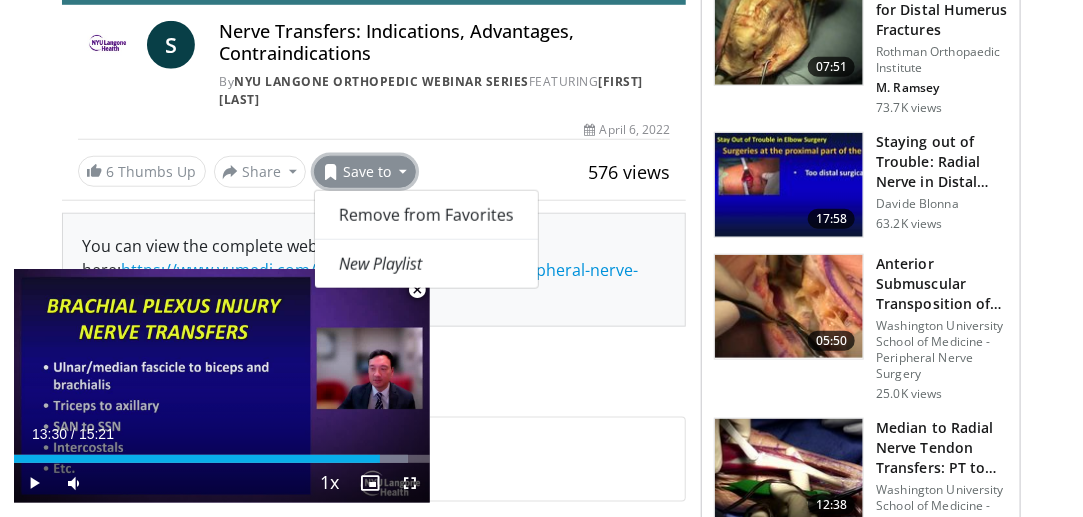 scroll, scrollTop: 541, scrollLeft: 0, axis: vertical 